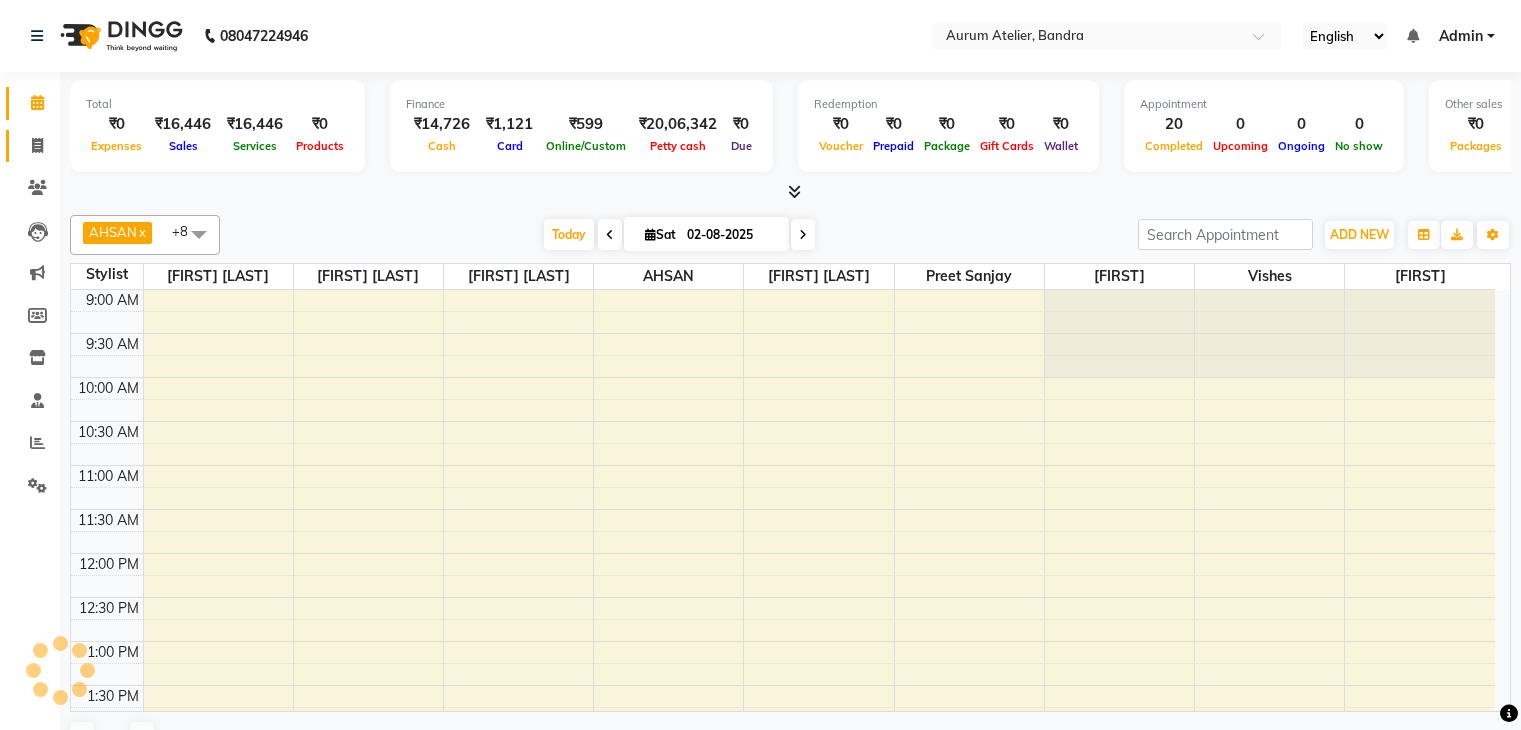 scroll, scrollTop: 0, scrollLeft: 0, axis: both 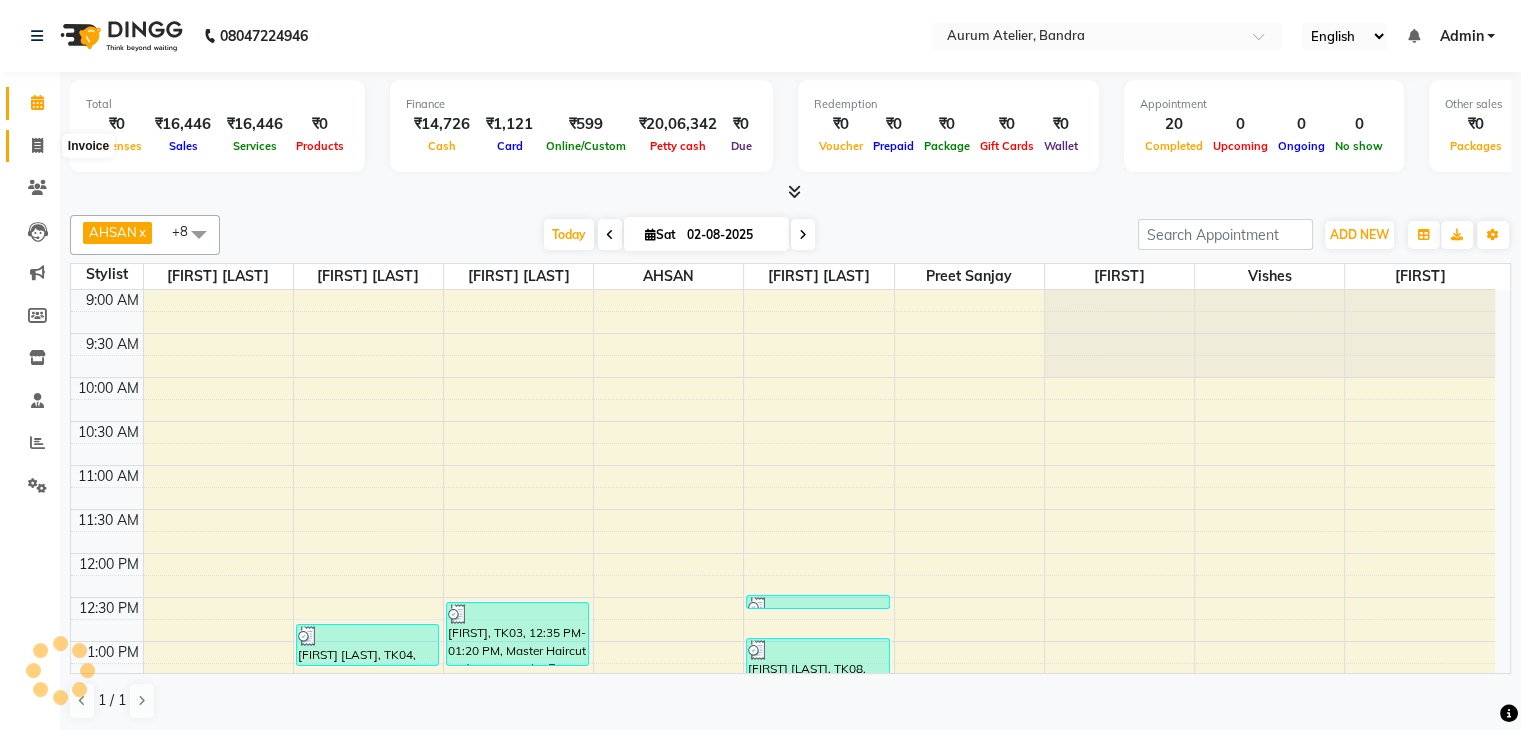 click 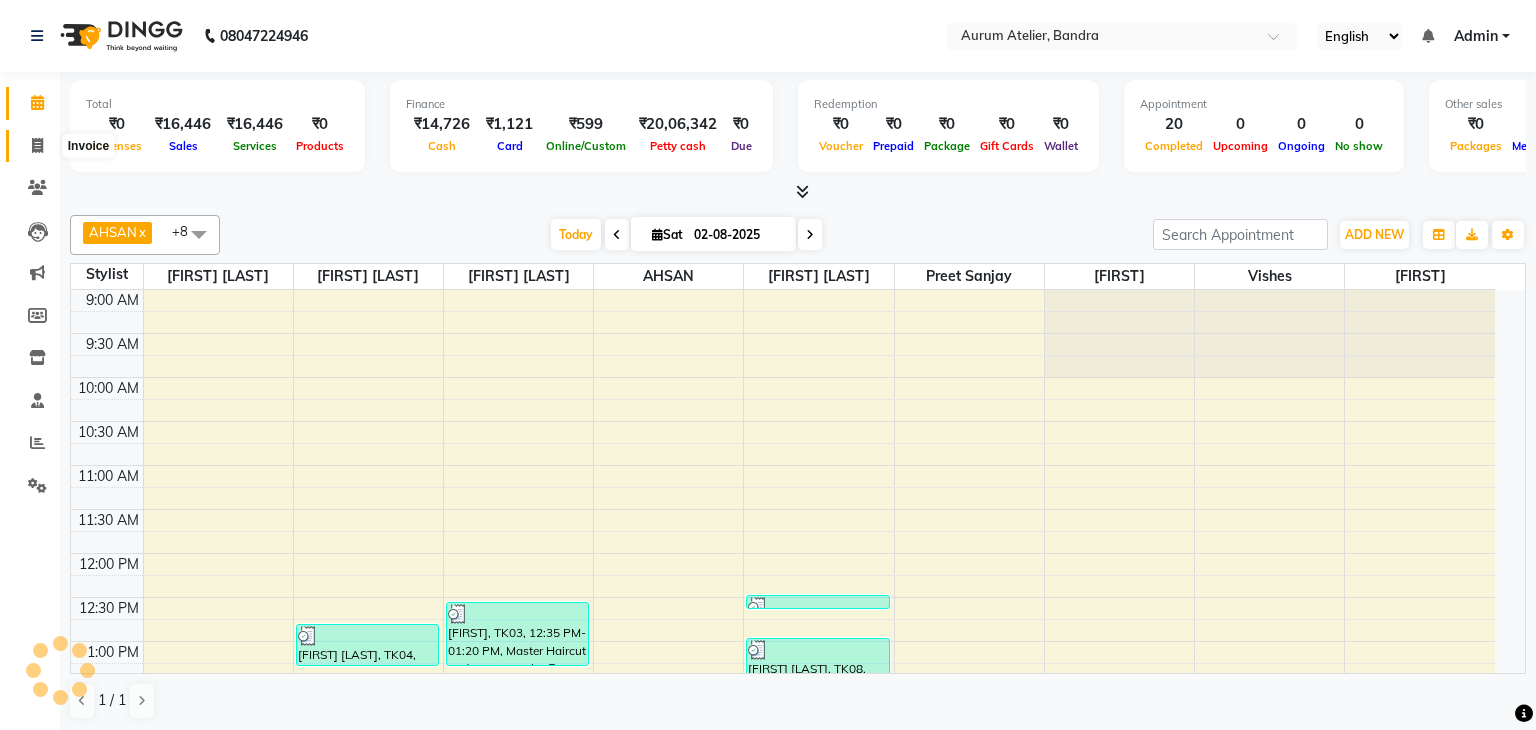 select on "service" 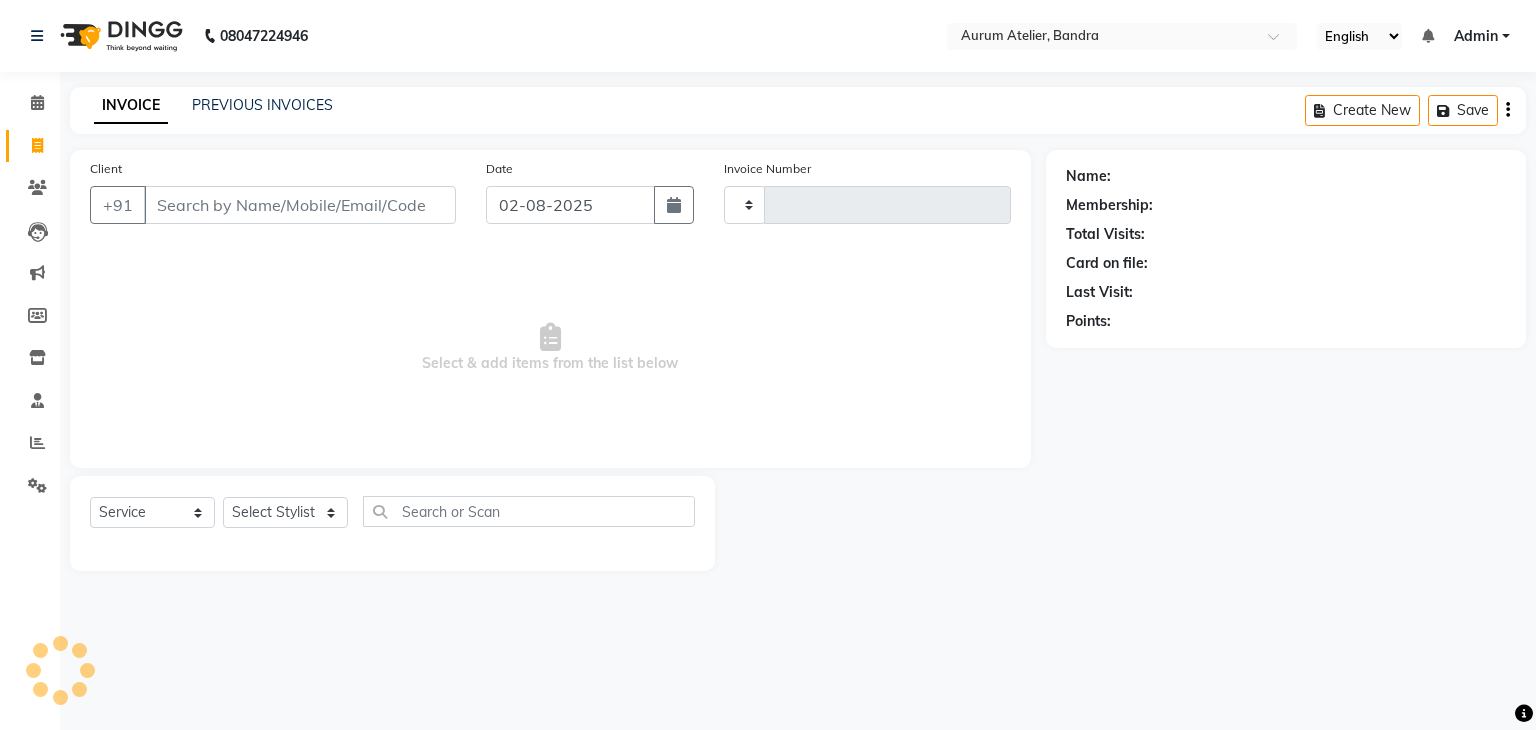 type on "0495" 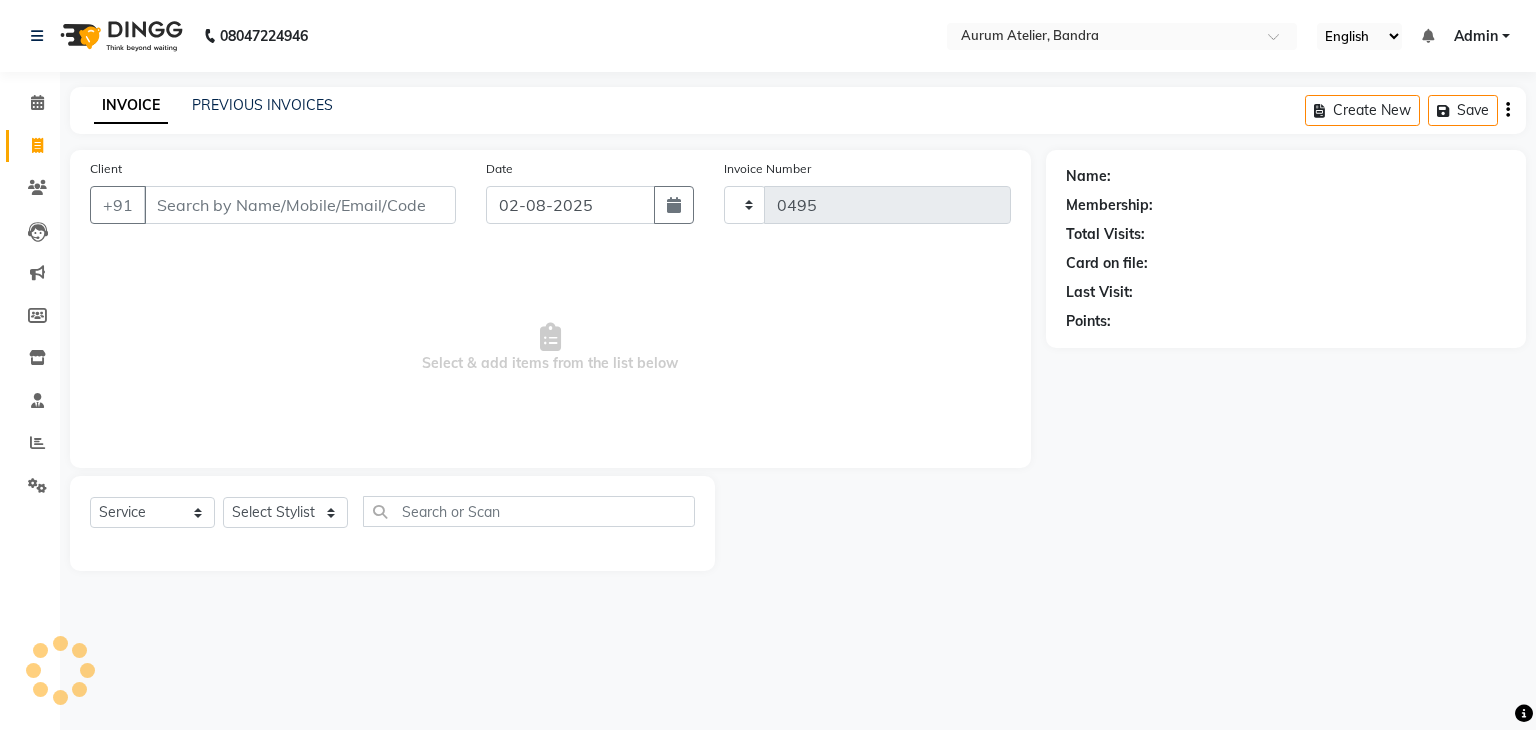 select on "7410" 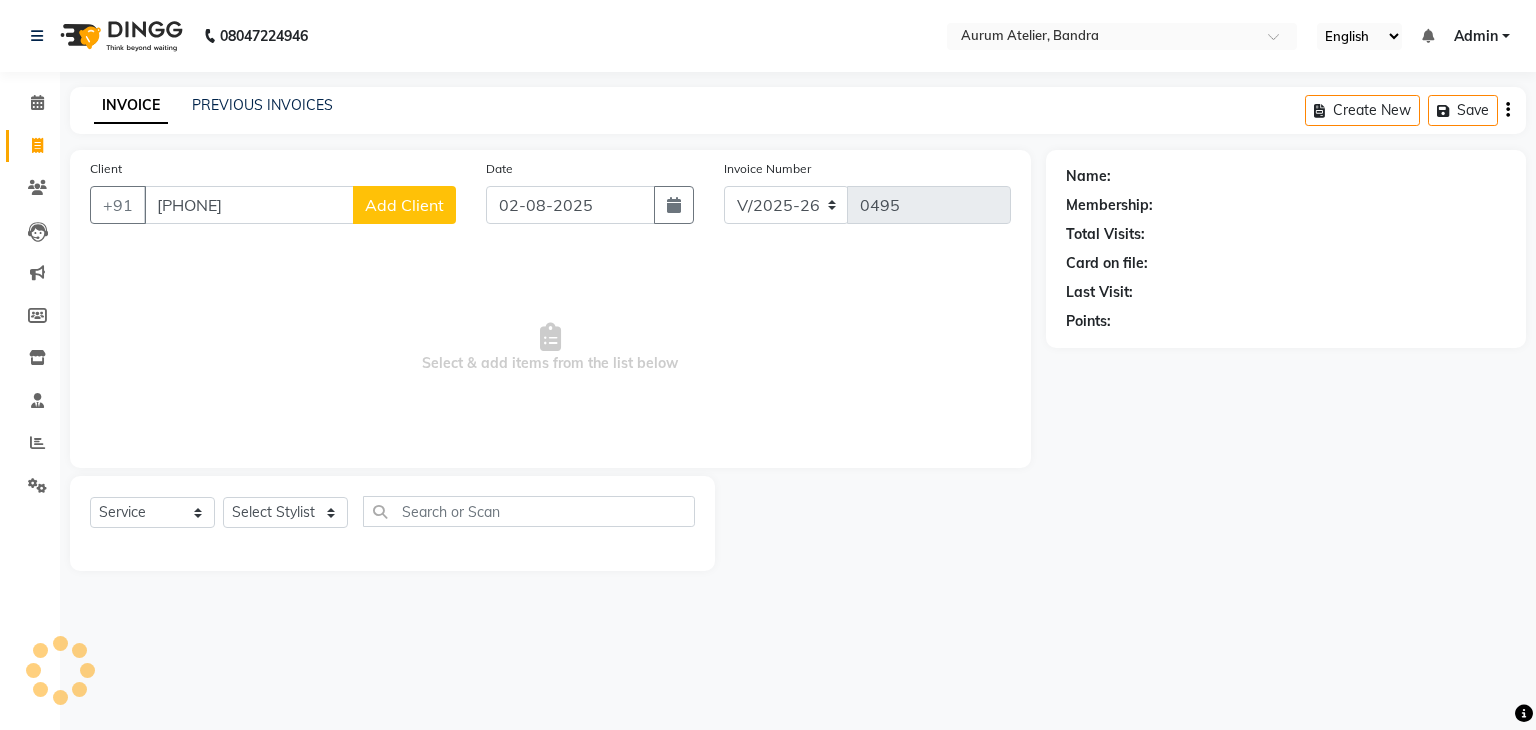type on "[PHONE]" 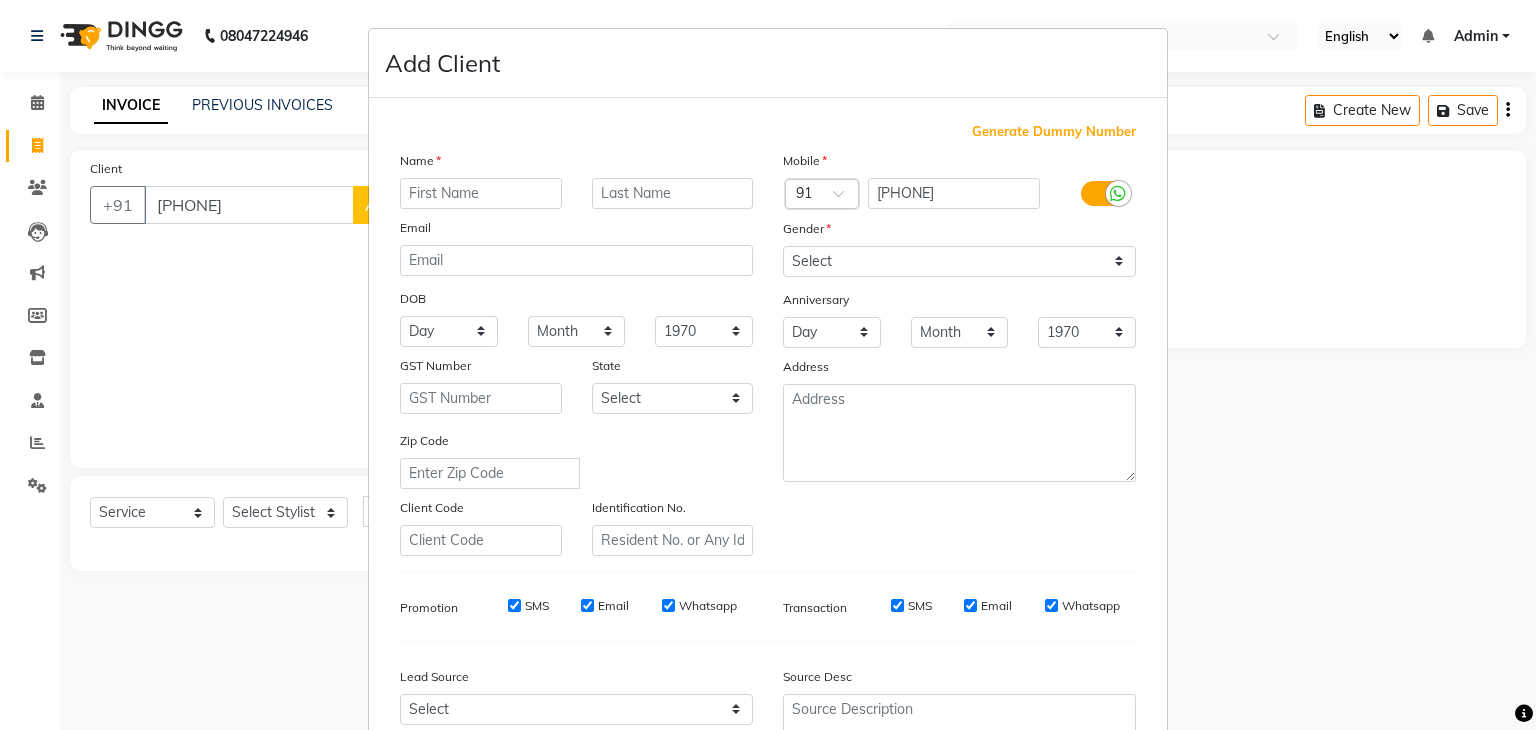 type on "a" 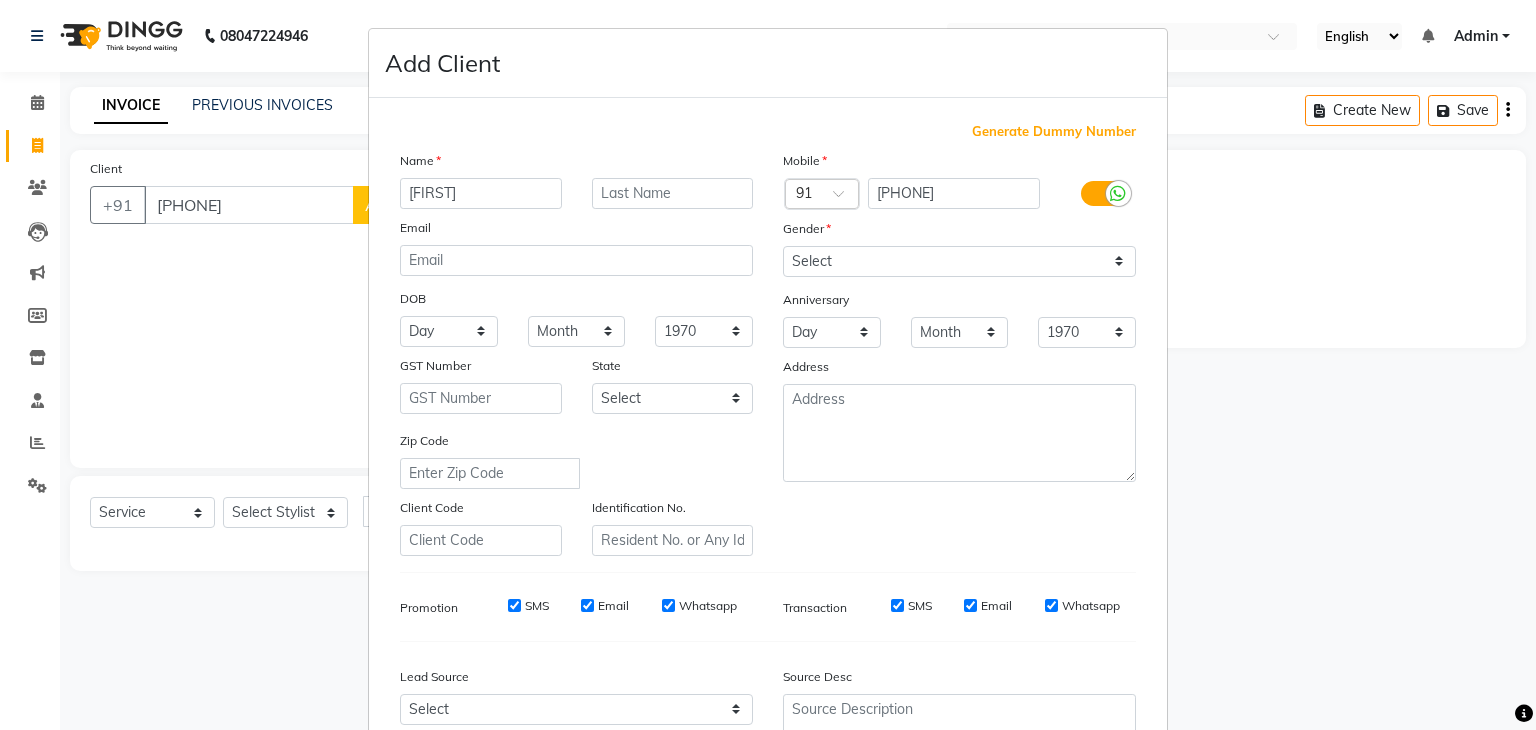 type on "[FIRST]" 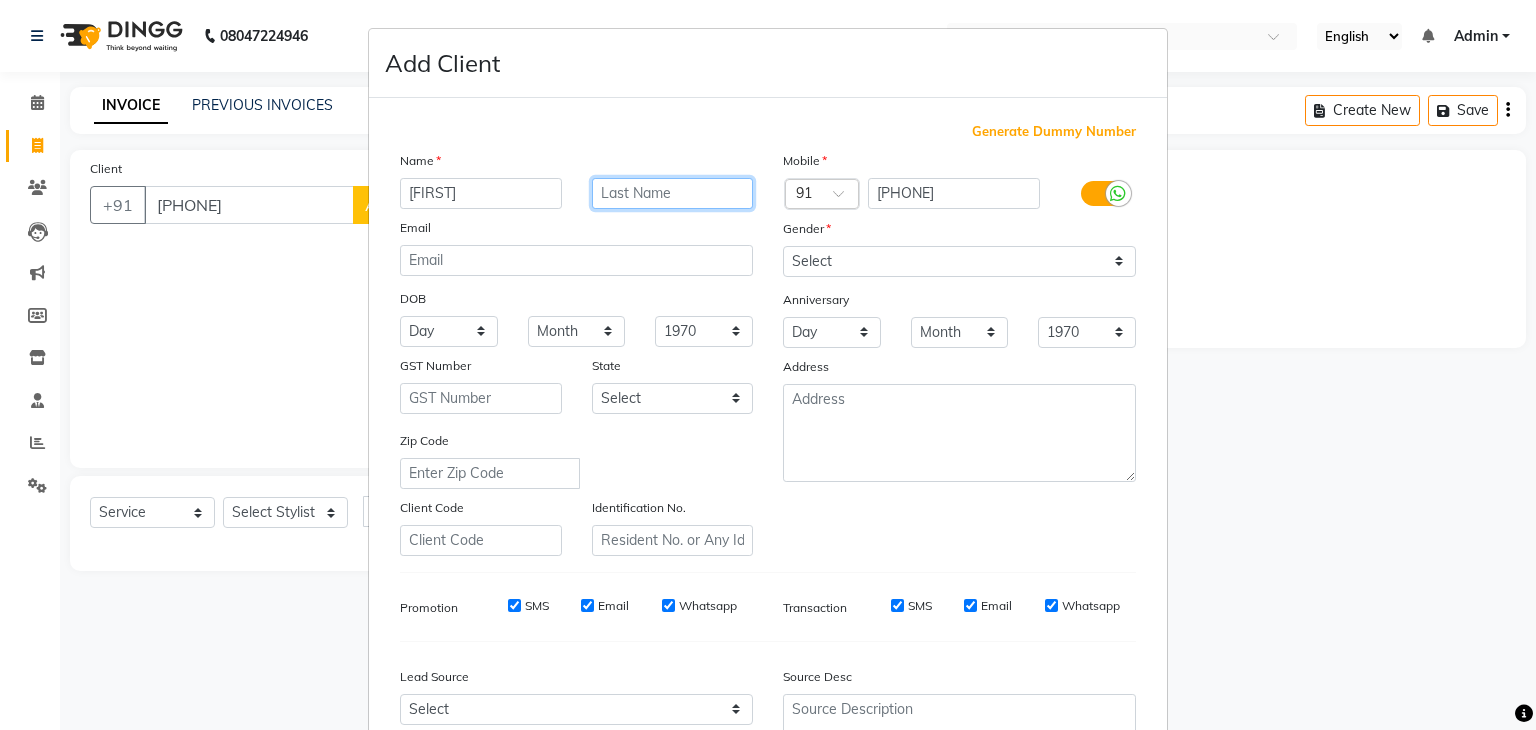 click at bounding box center [673, 193] 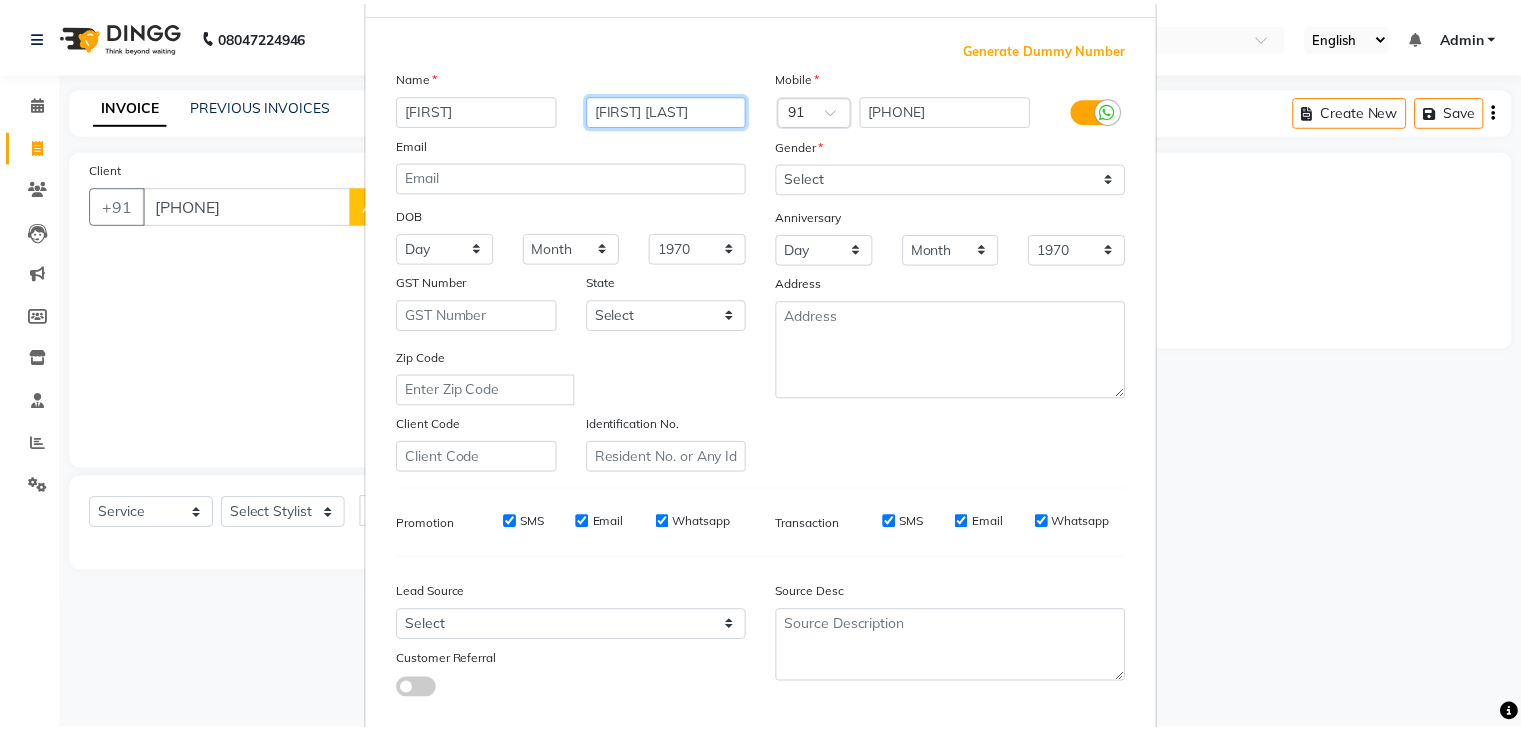 scroll, scrollTop: 200, scrollLeft: 0, axis: vertical 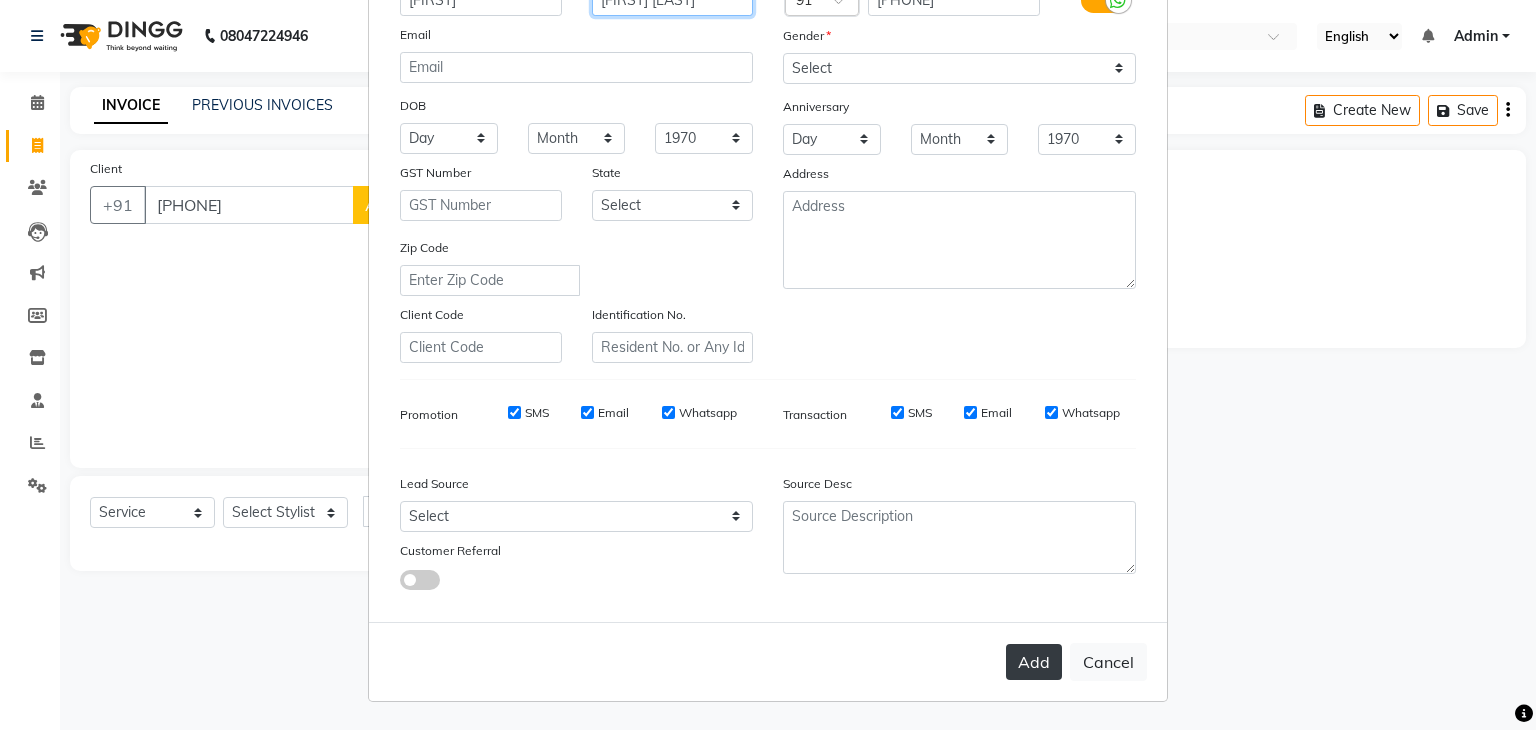 type on "[FIRST] [LAST]" 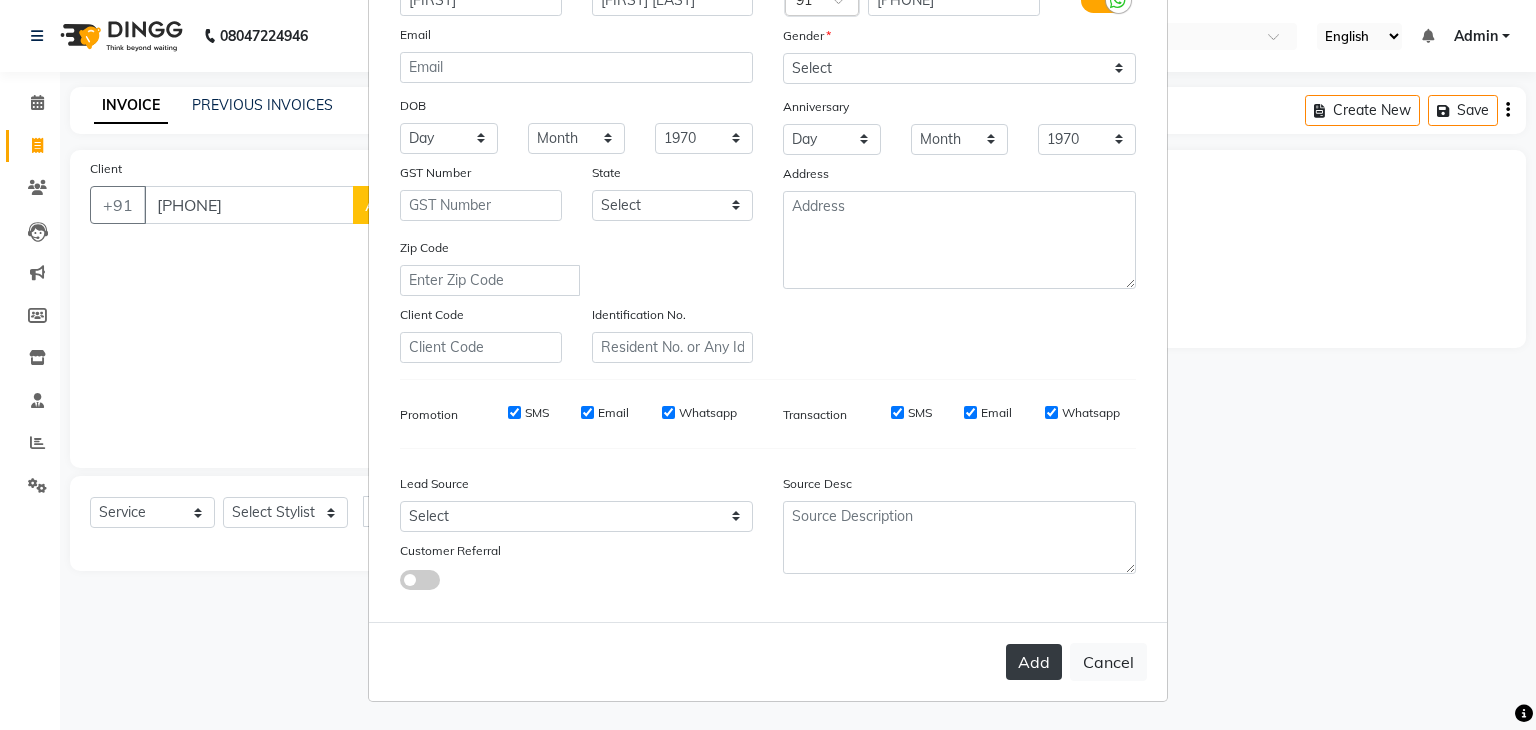 click on "Add" at bounding box center [1034, 662] 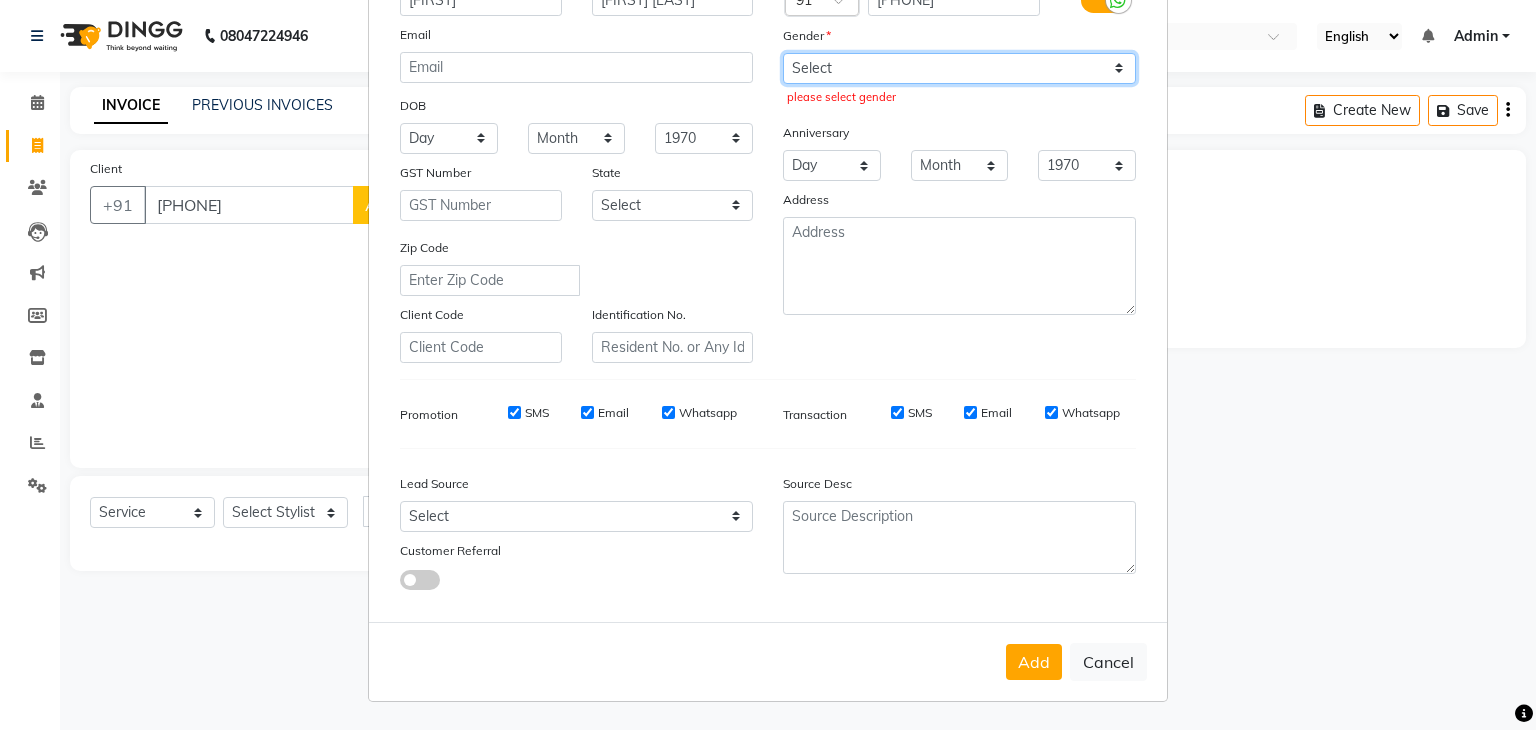 click on "Select Male Female Other Prefer Not To Say" at bounding box center (959, 68) 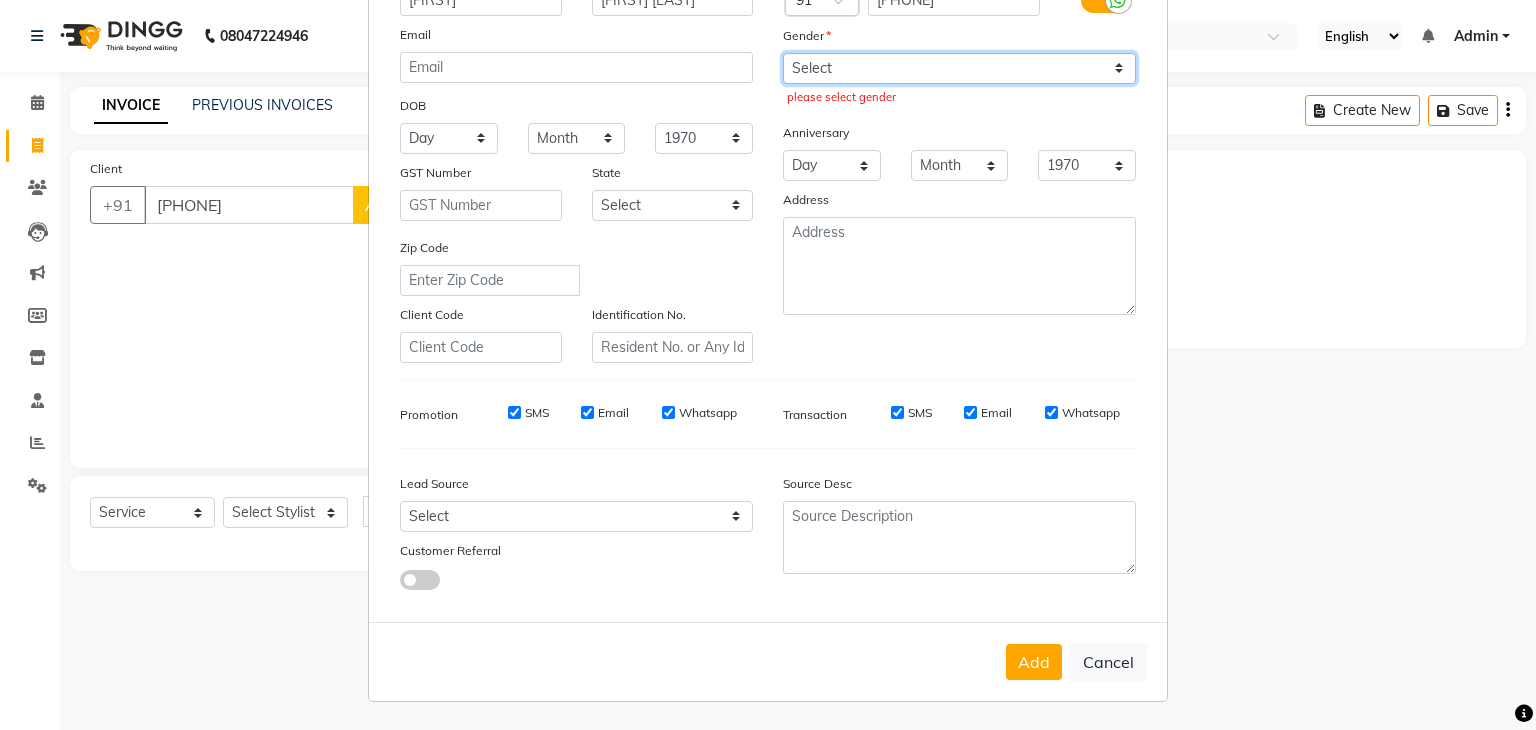 select on "female" 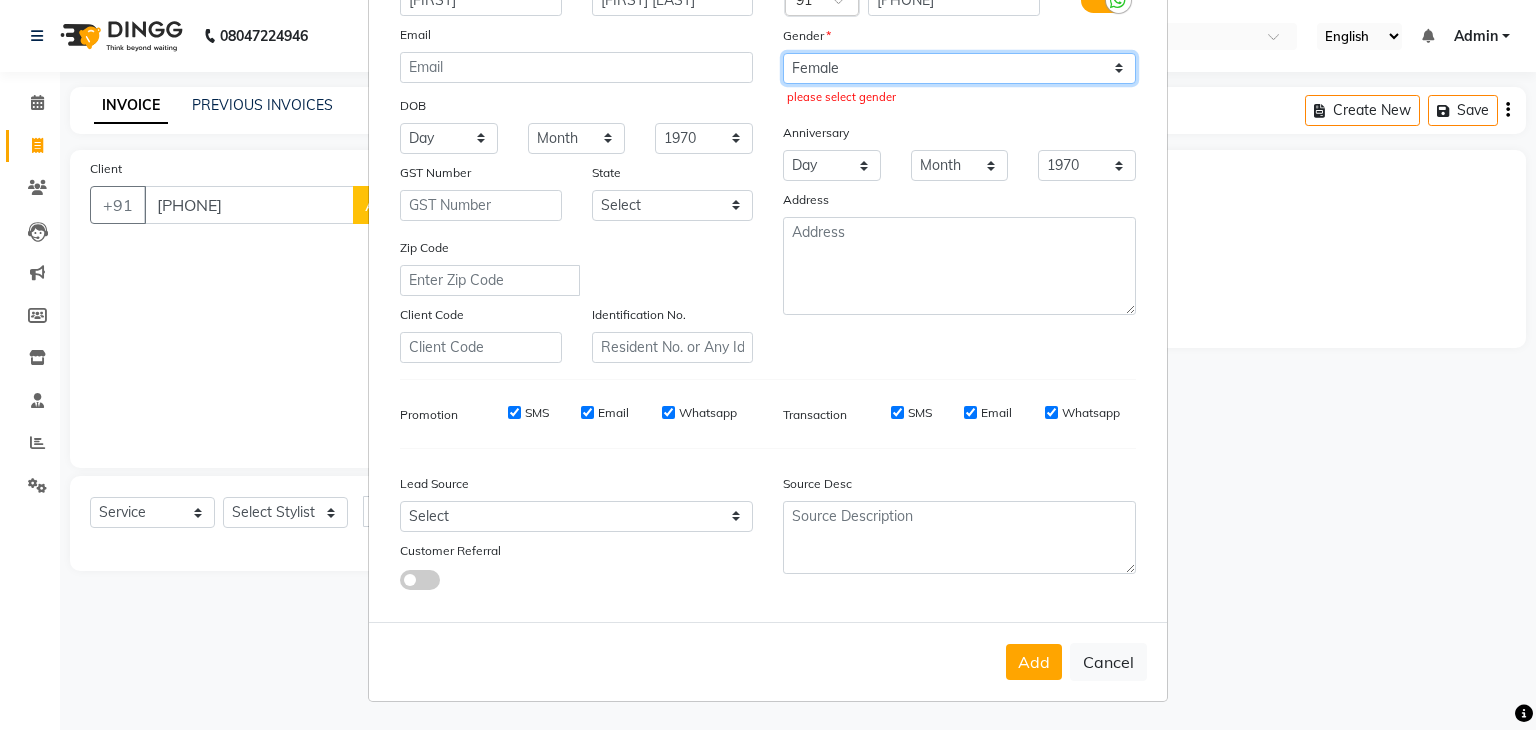 click on "Select Male Female Other Prefer Not To Say" at bounding box center (959, 68) 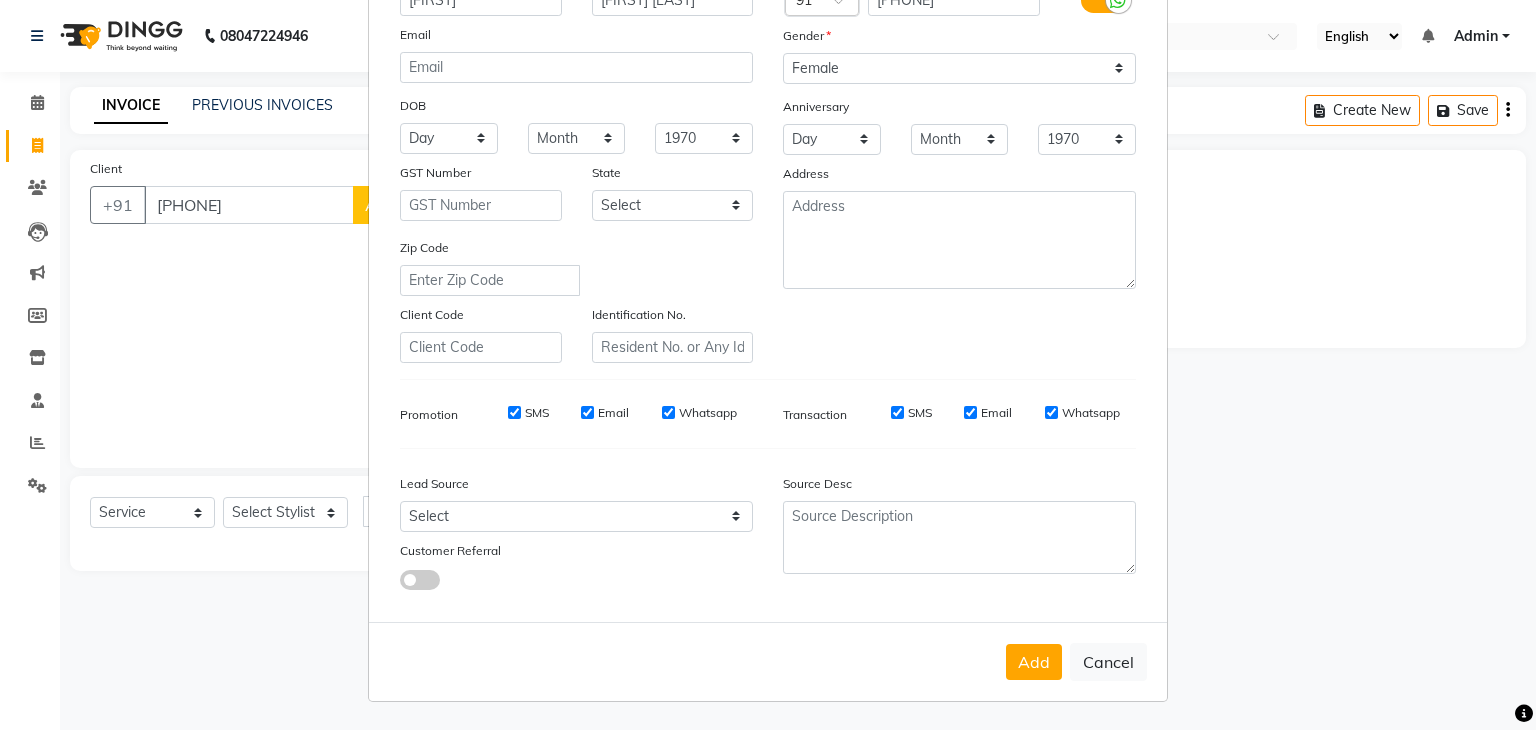 click on "Add" at bounding box center (1034, 662) 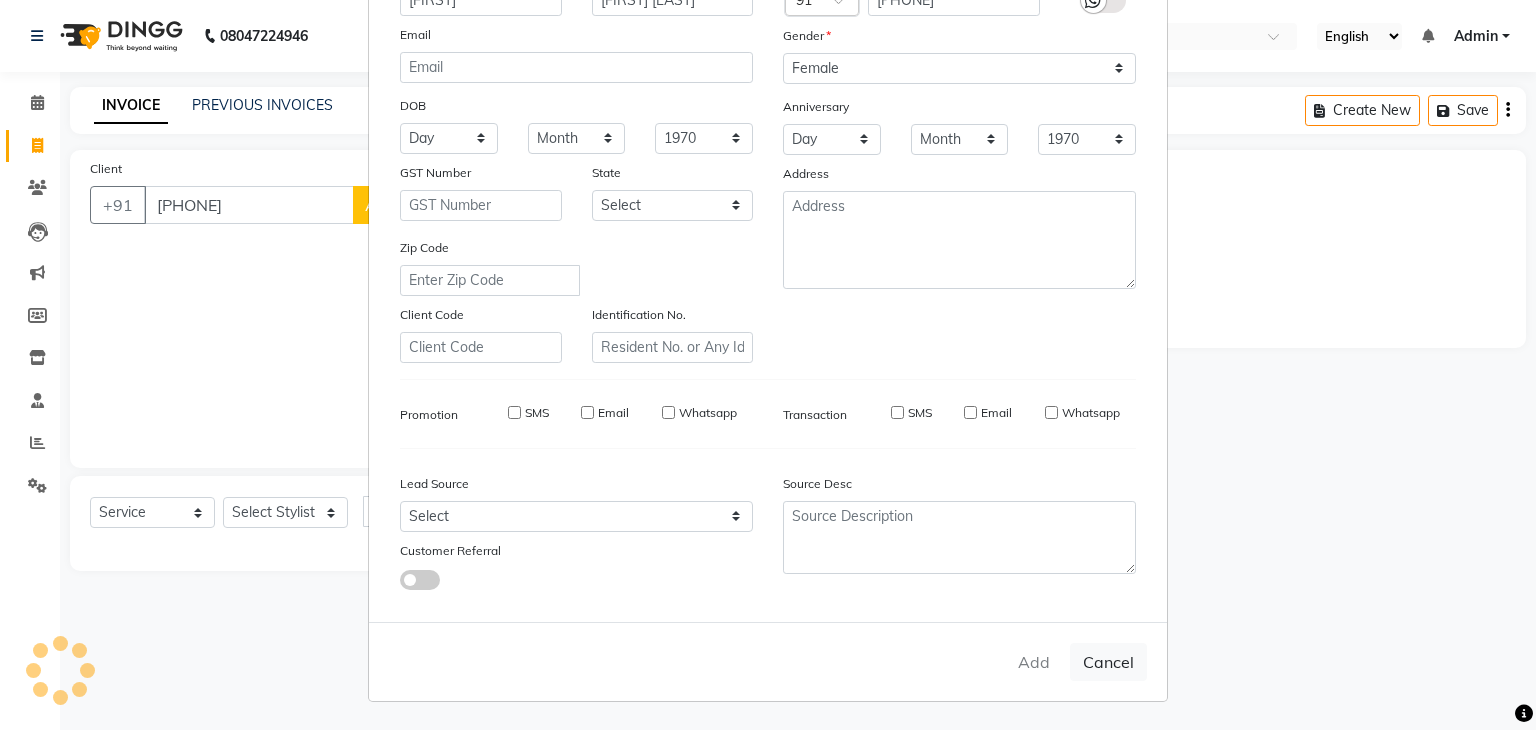 type 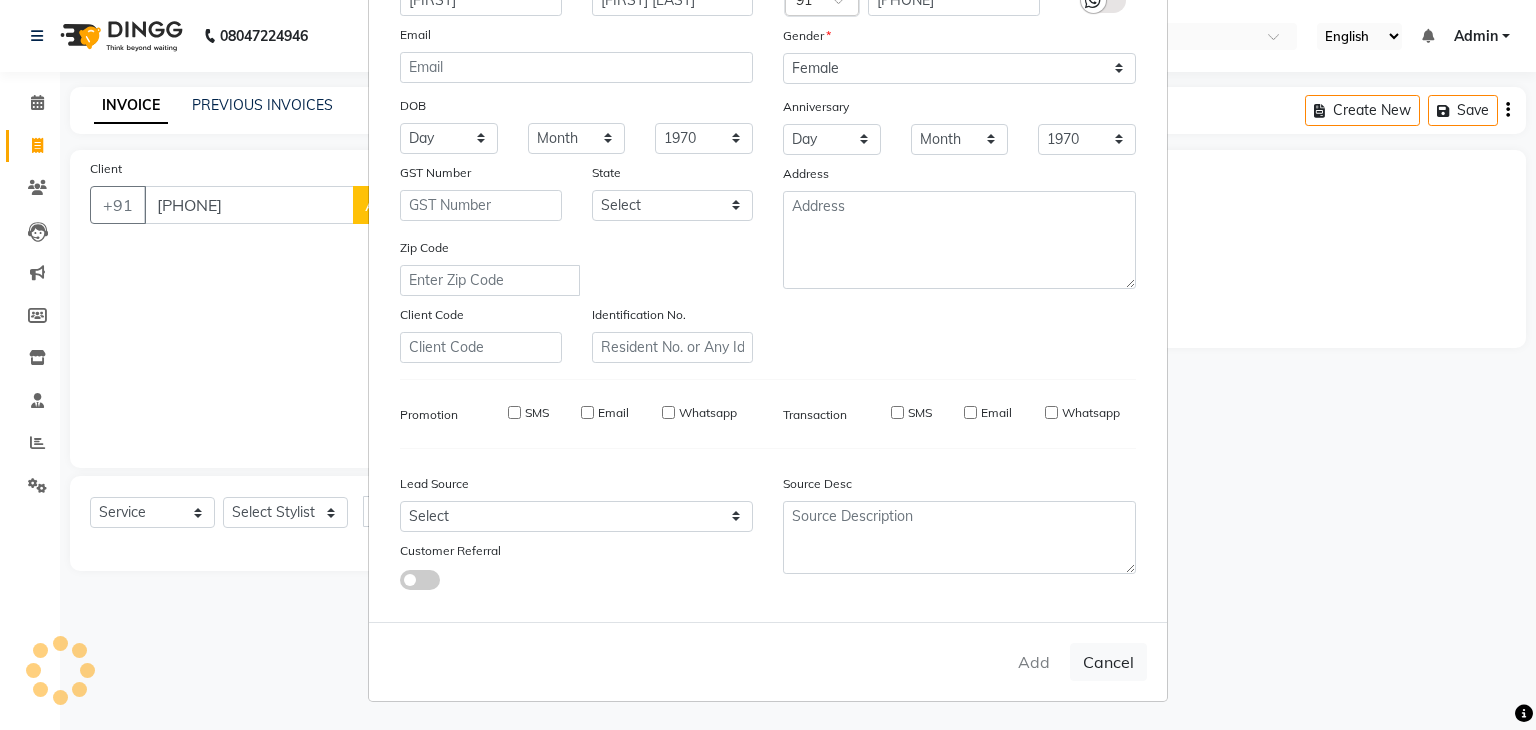 type 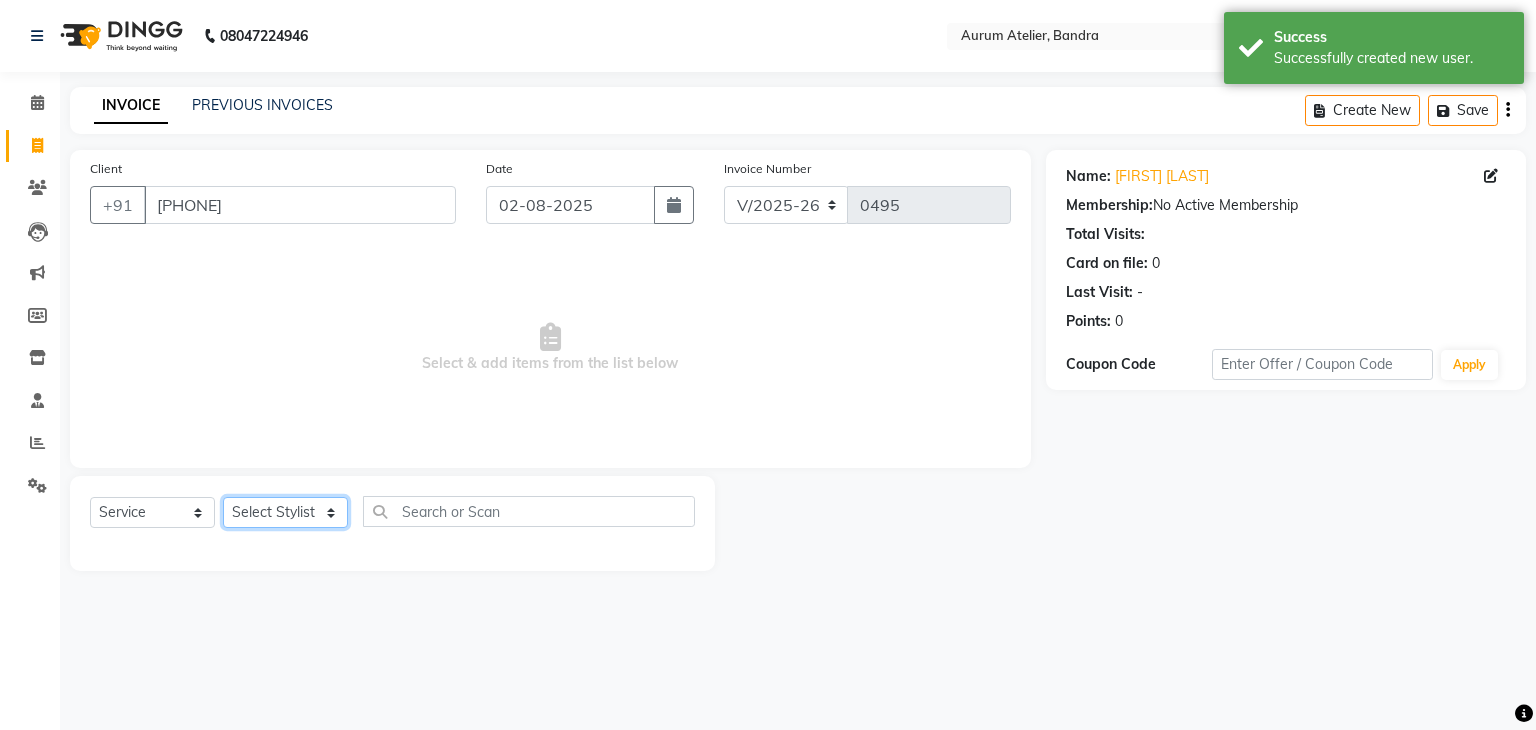 click on "Select Stylist AHSAN [FIRST] [LAST] DIKSHITA Kaleem salmani Praveen bhandari Preet sanjay Sultan hawari TEHSIN vishes" 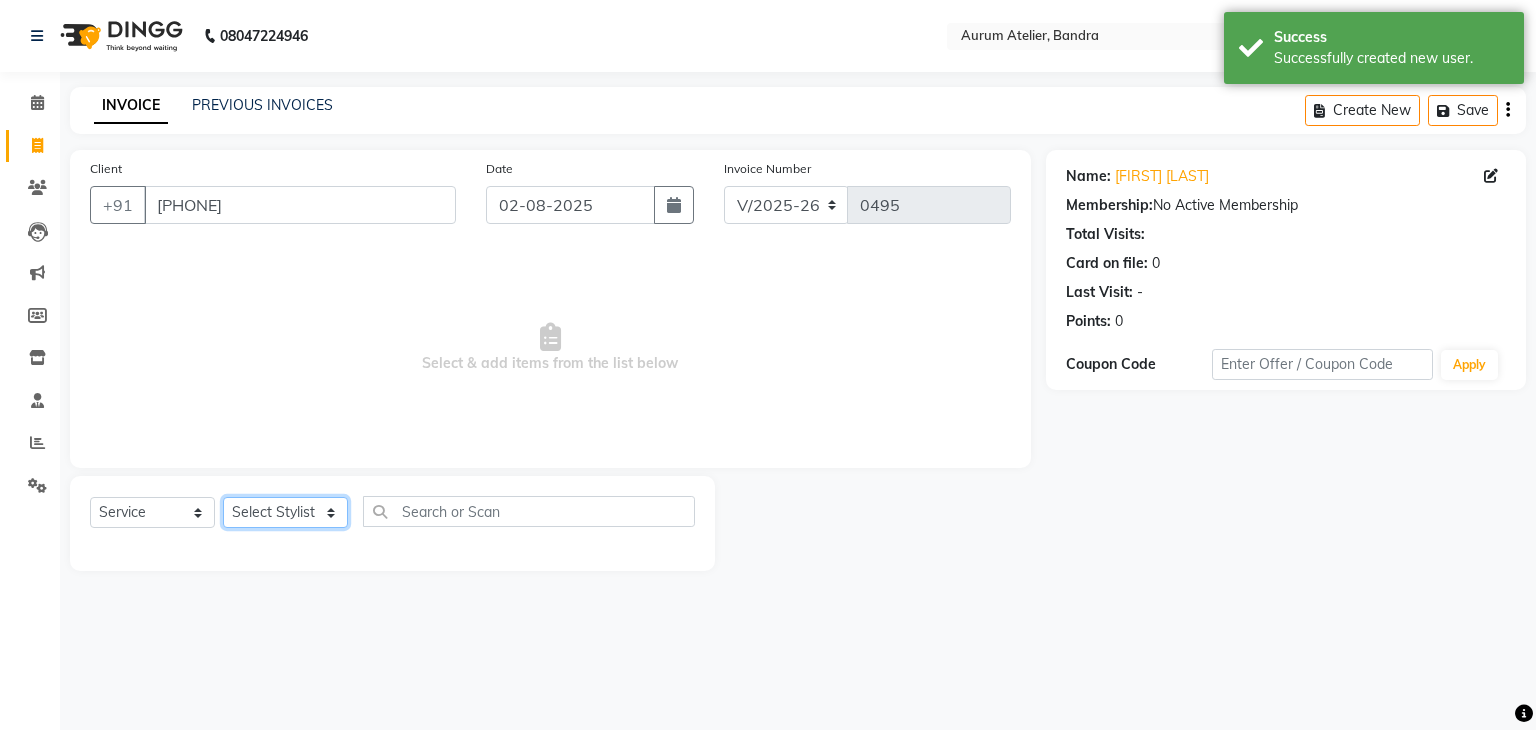 select on "66084" 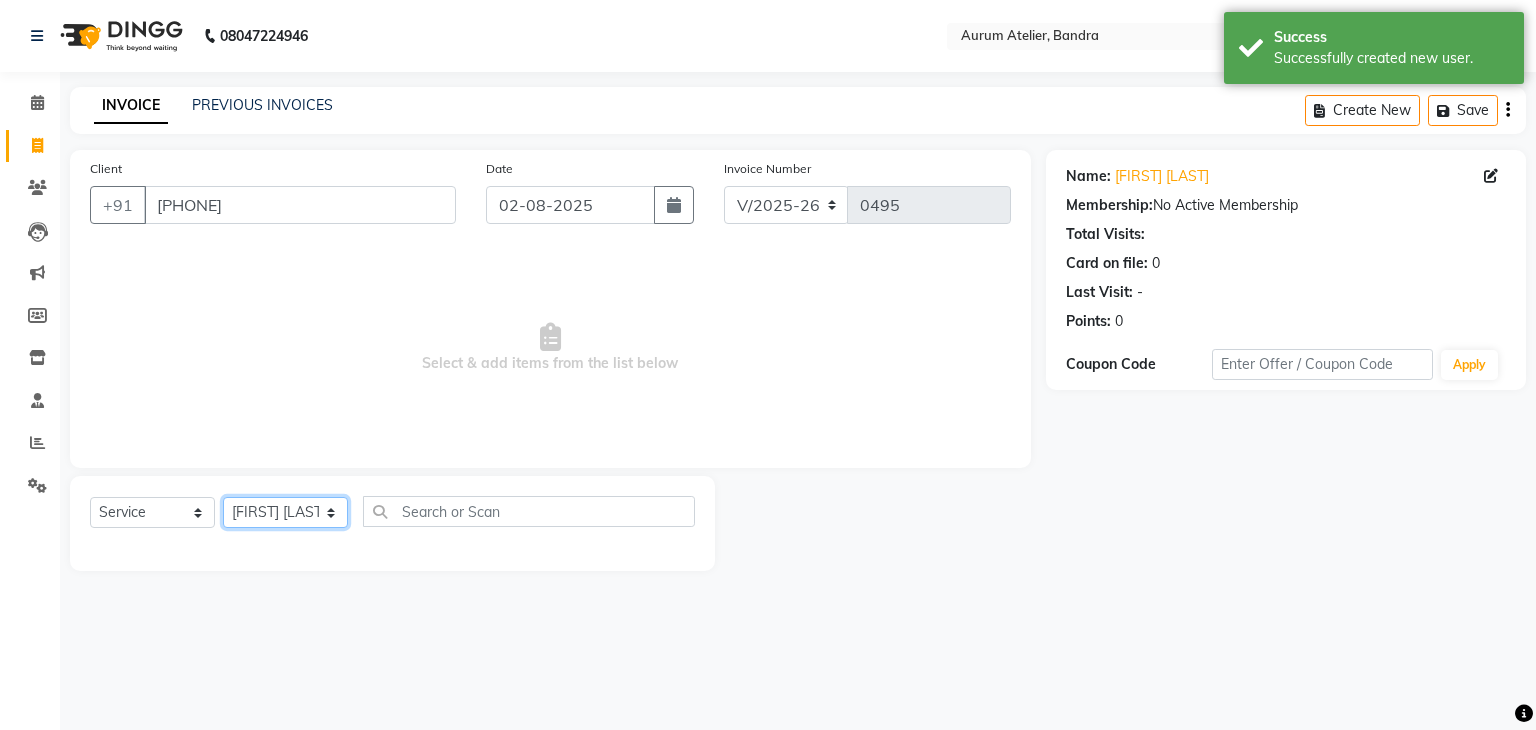 click on "Select Stylist AHSAN [FIRST] [LAST] DIKSHITA Kaleem salmani Praveen bhandari Preet sanjay Sultan hawari TEHSIN vishes" 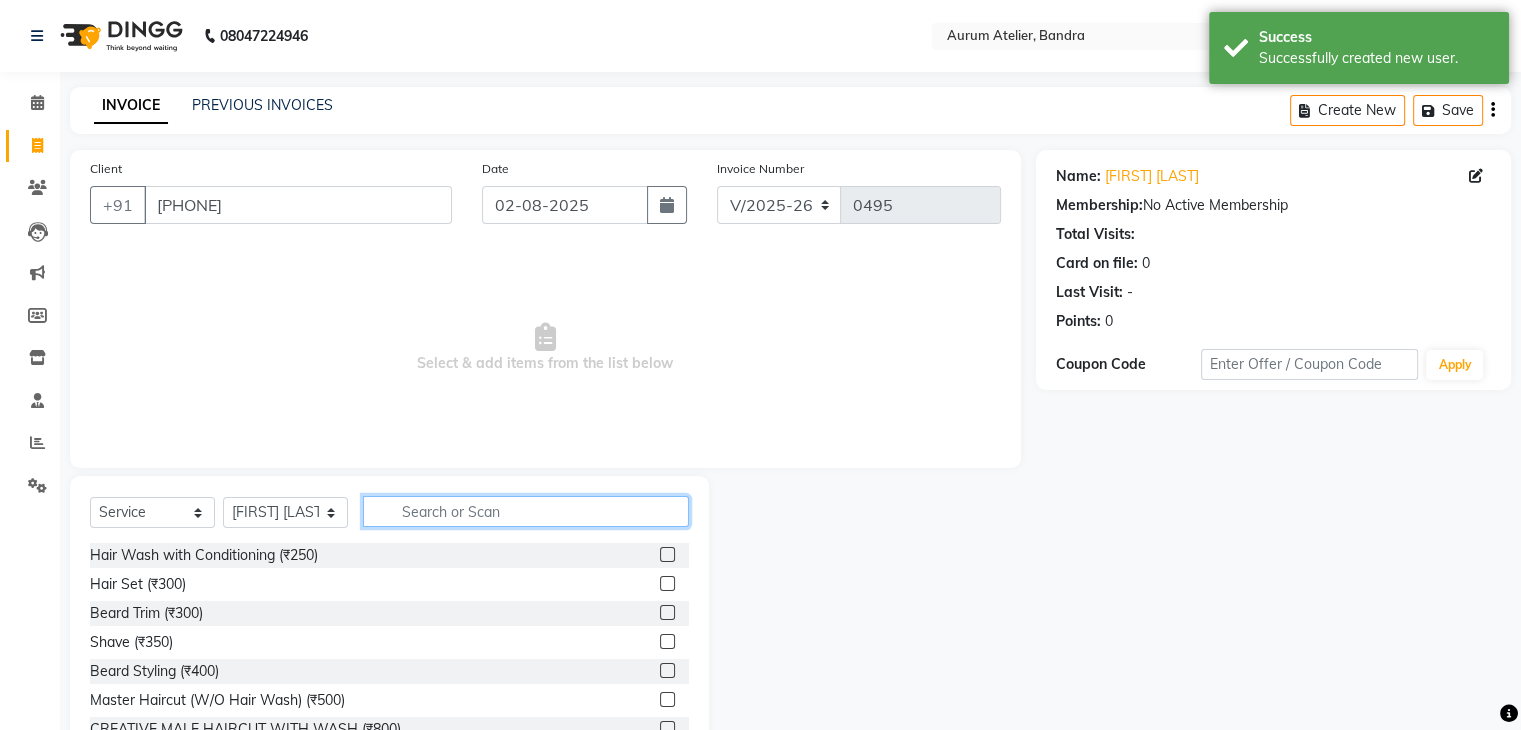 click 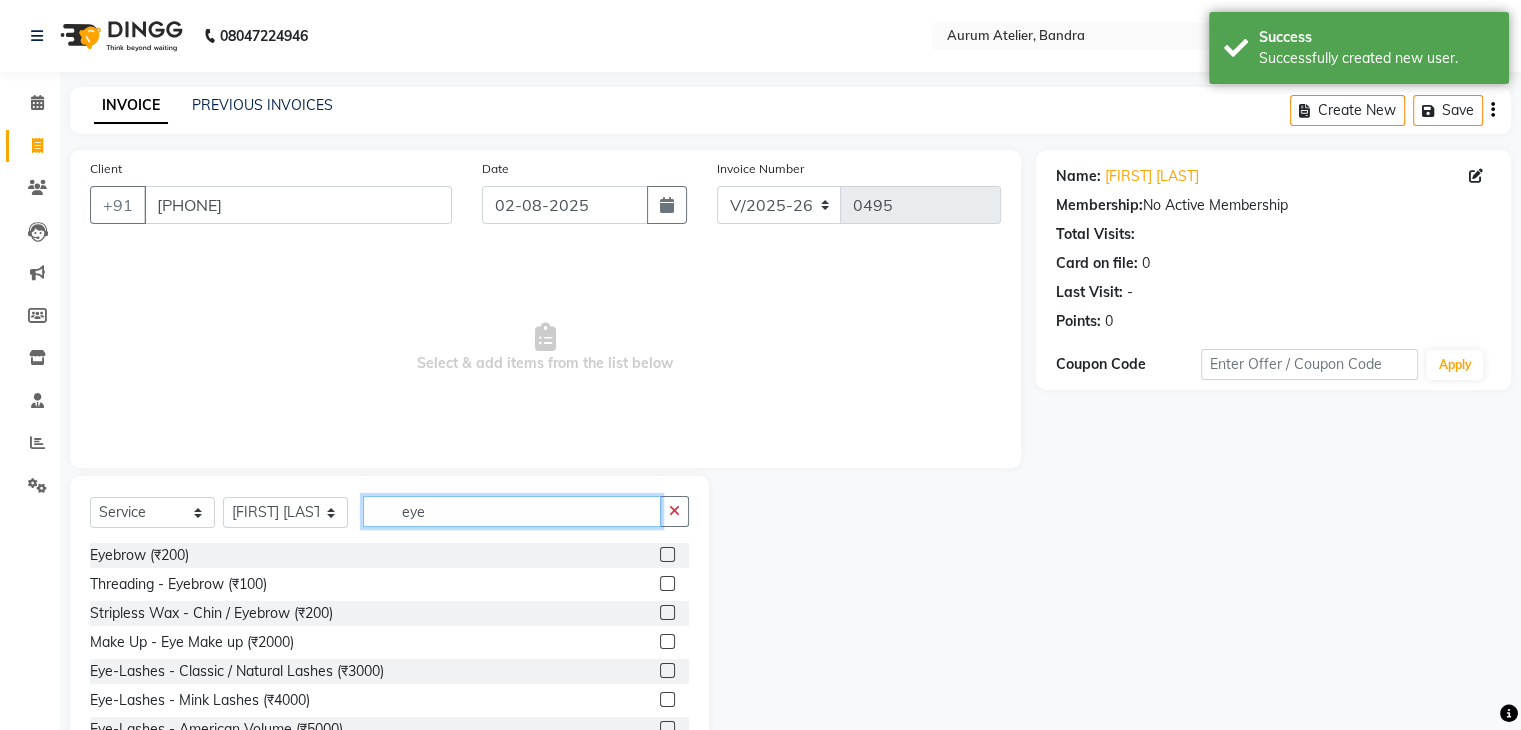 type on "eye" 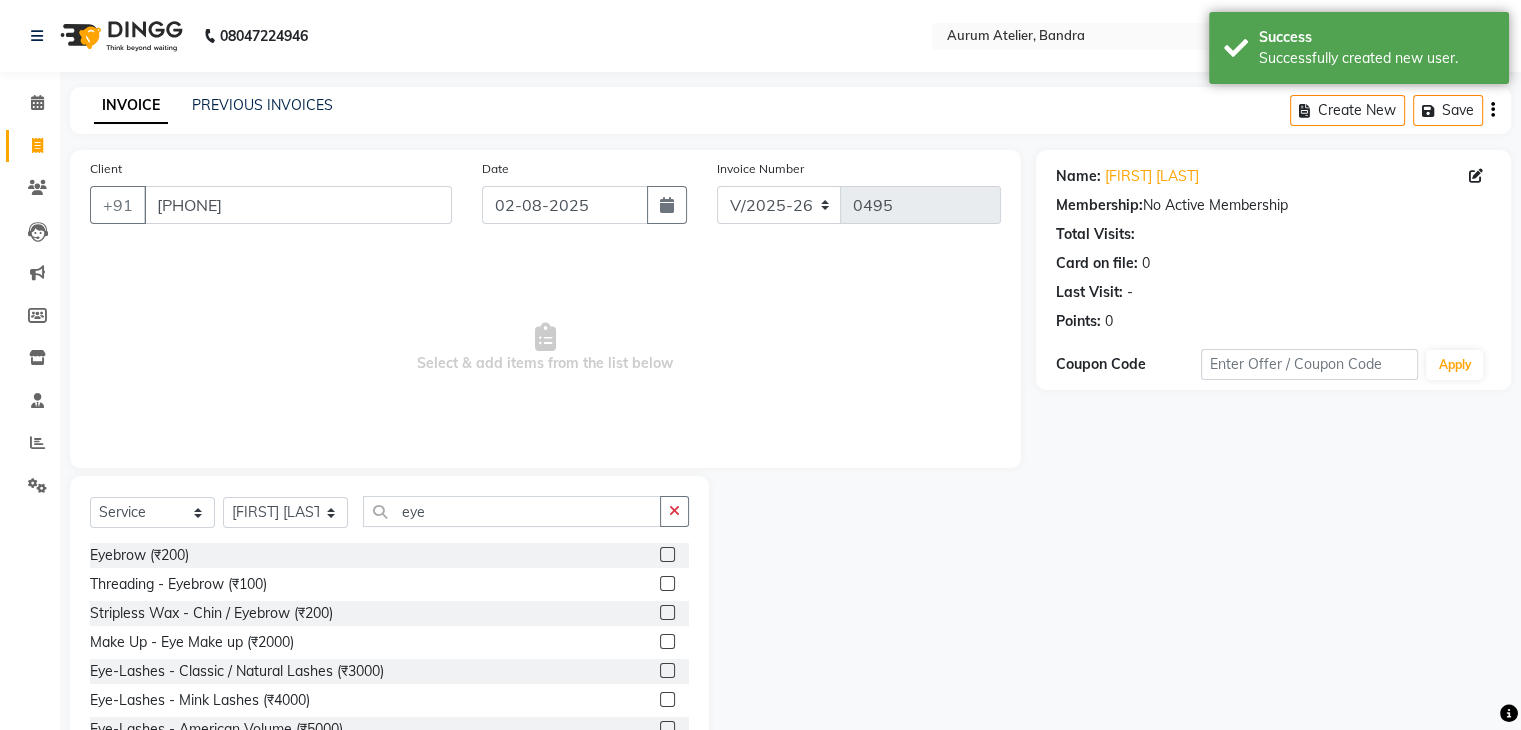 click 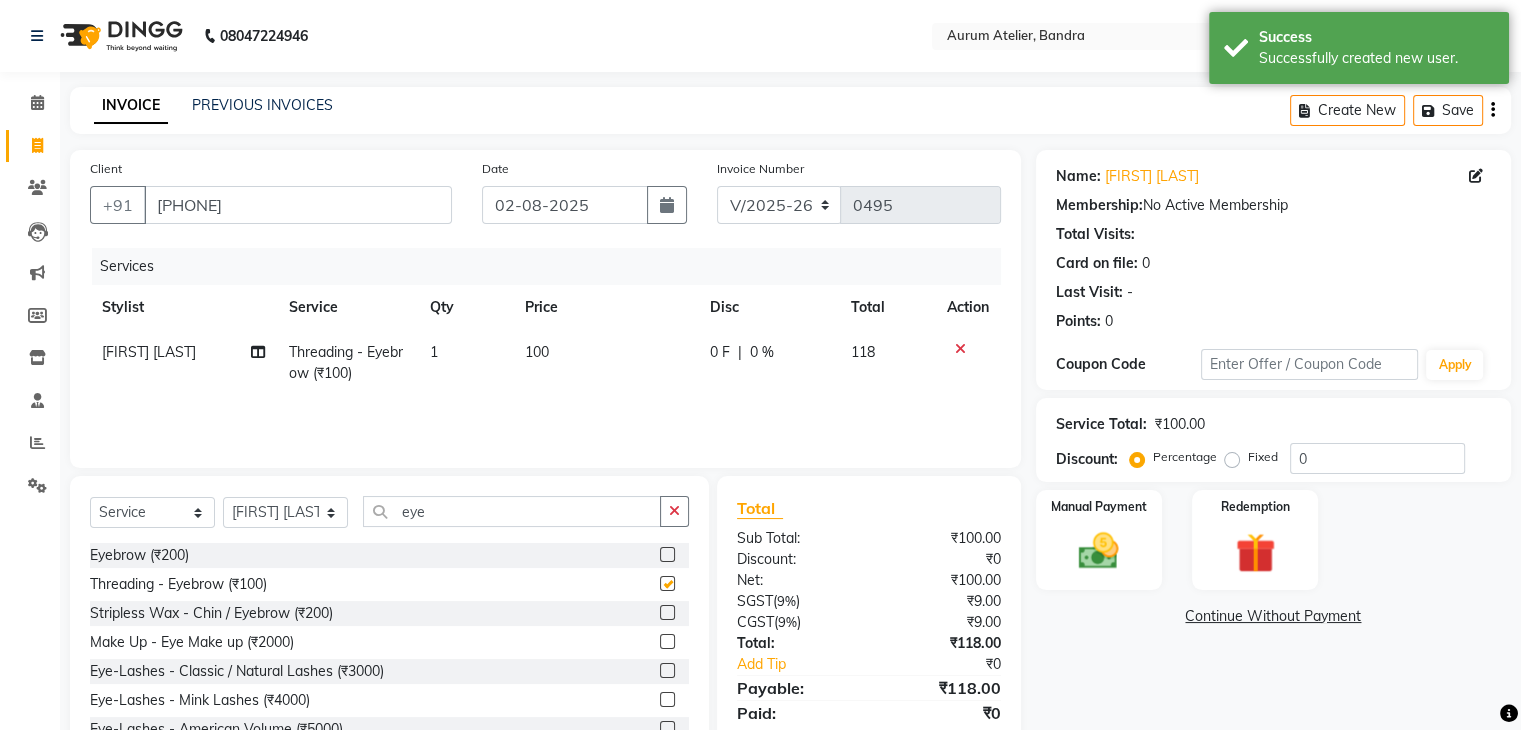 checkbox on "false" 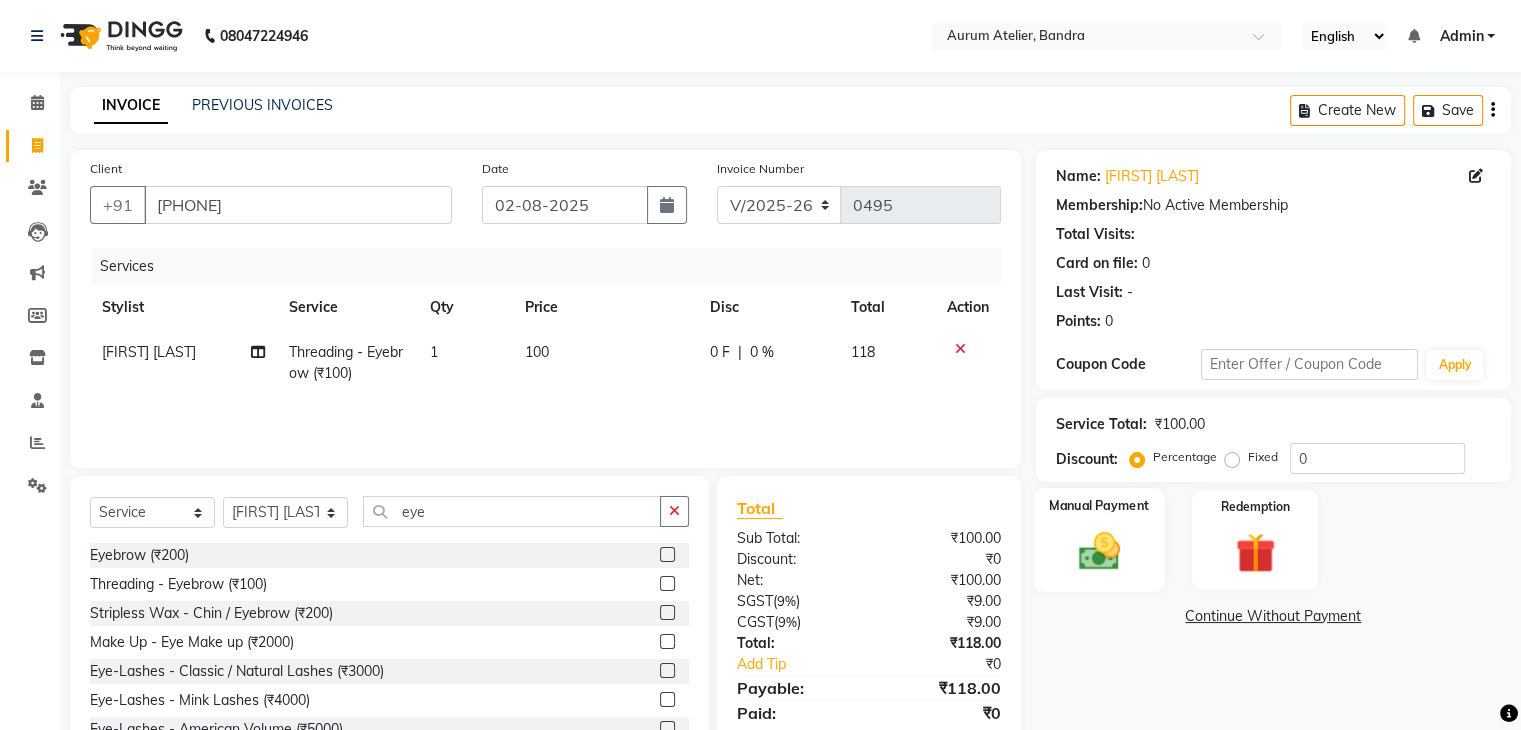 click 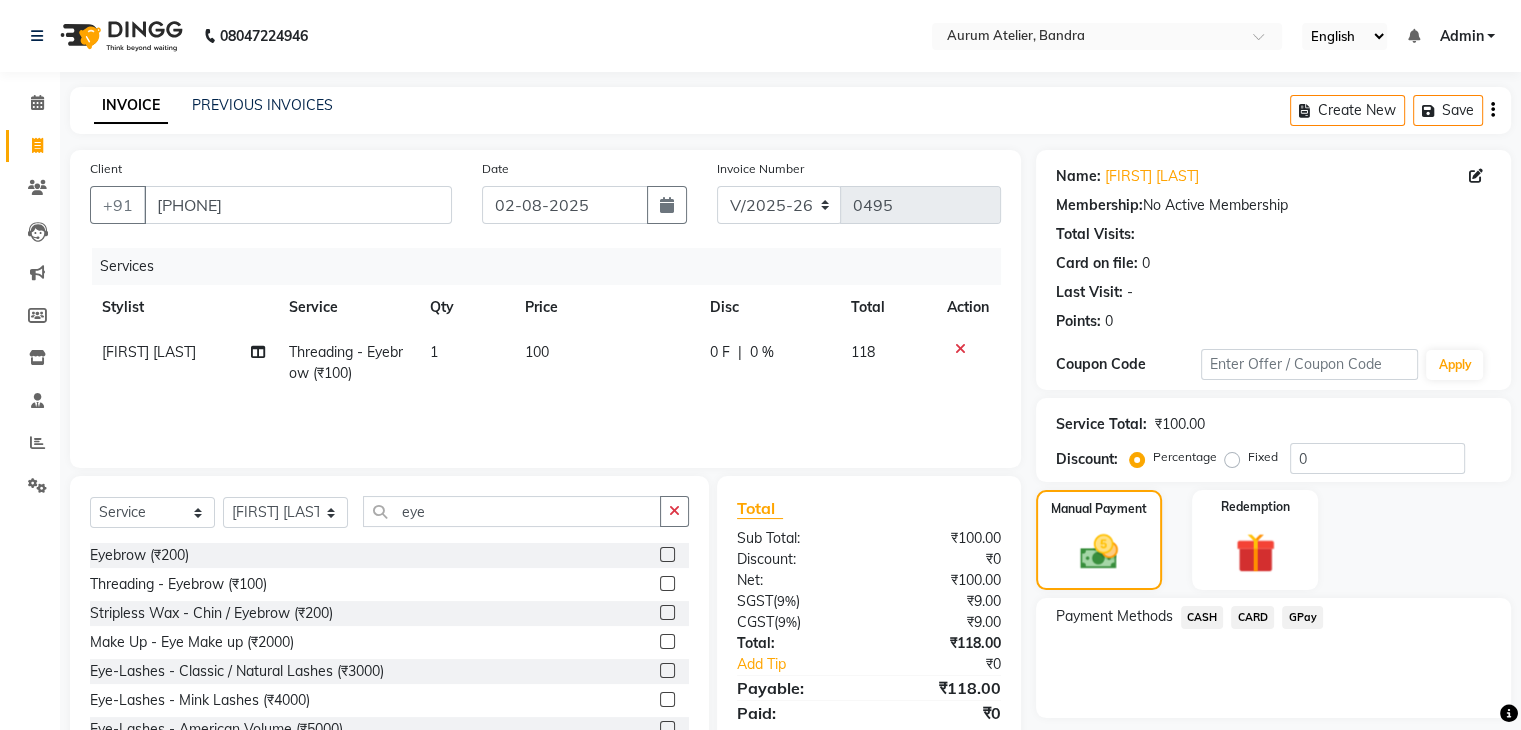 click on "GPay" 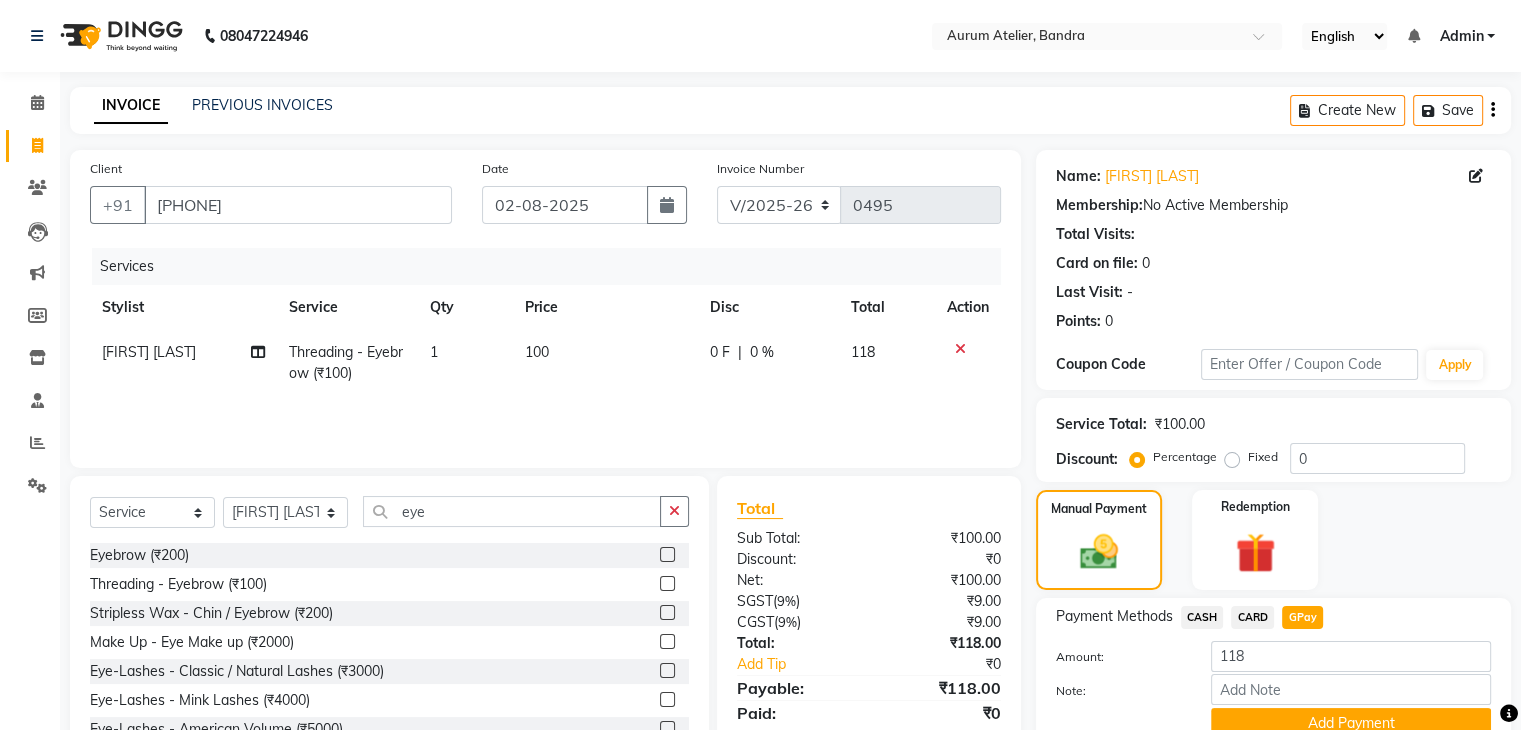scroll, scrollTop: 89, scrollLeft: 0, axis: vertical 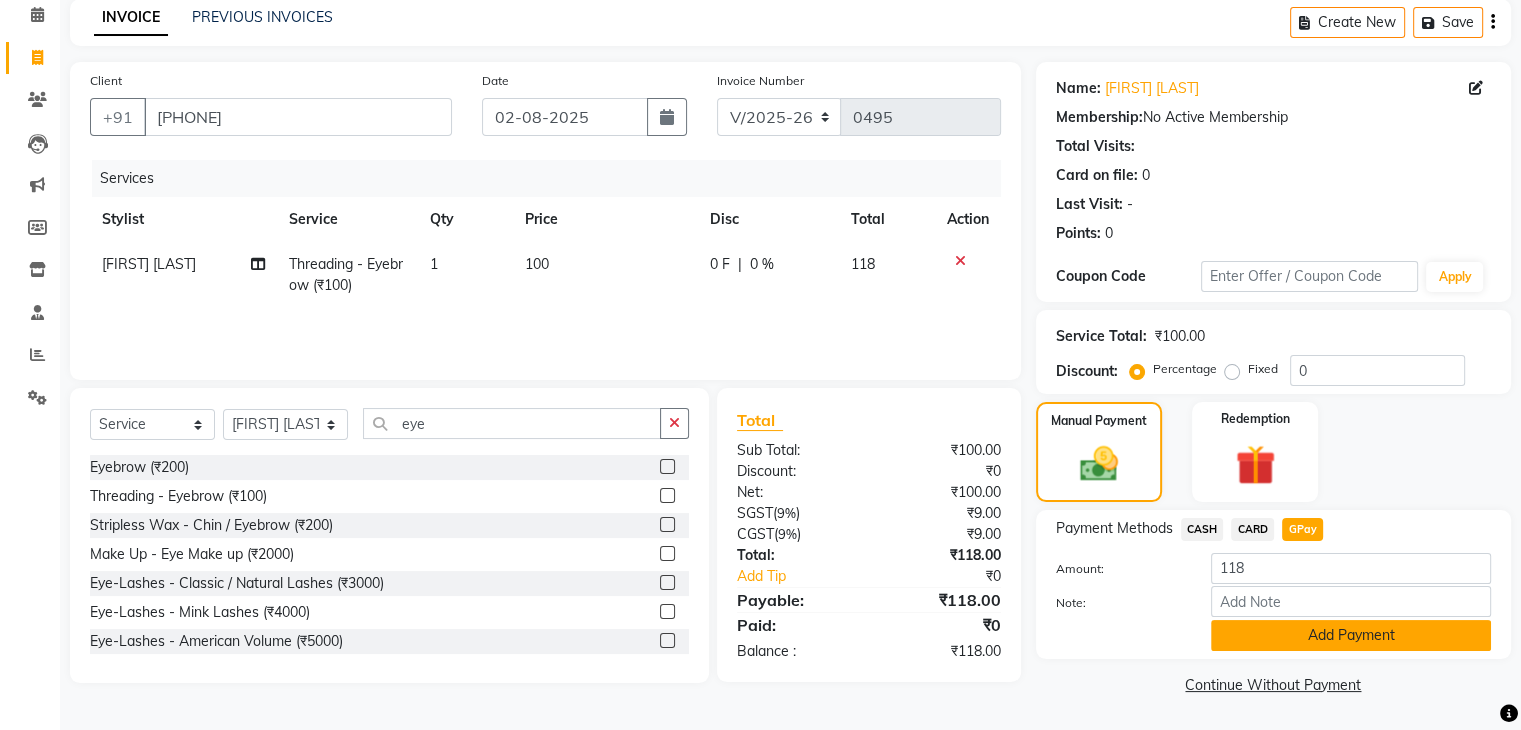 click on "Add Payment" 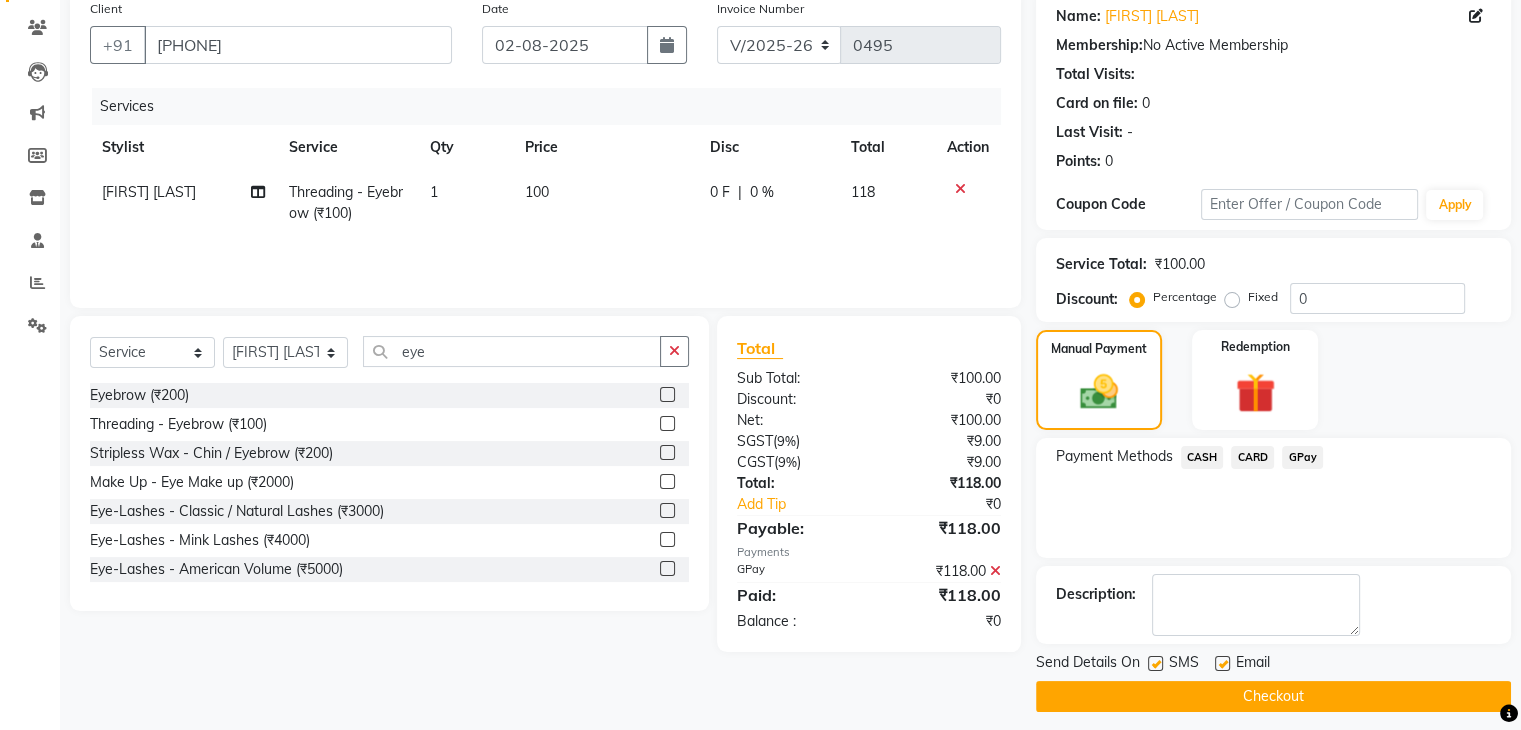 scroll, scrollTop: 171, scrollLeft: 0, axis: vertical 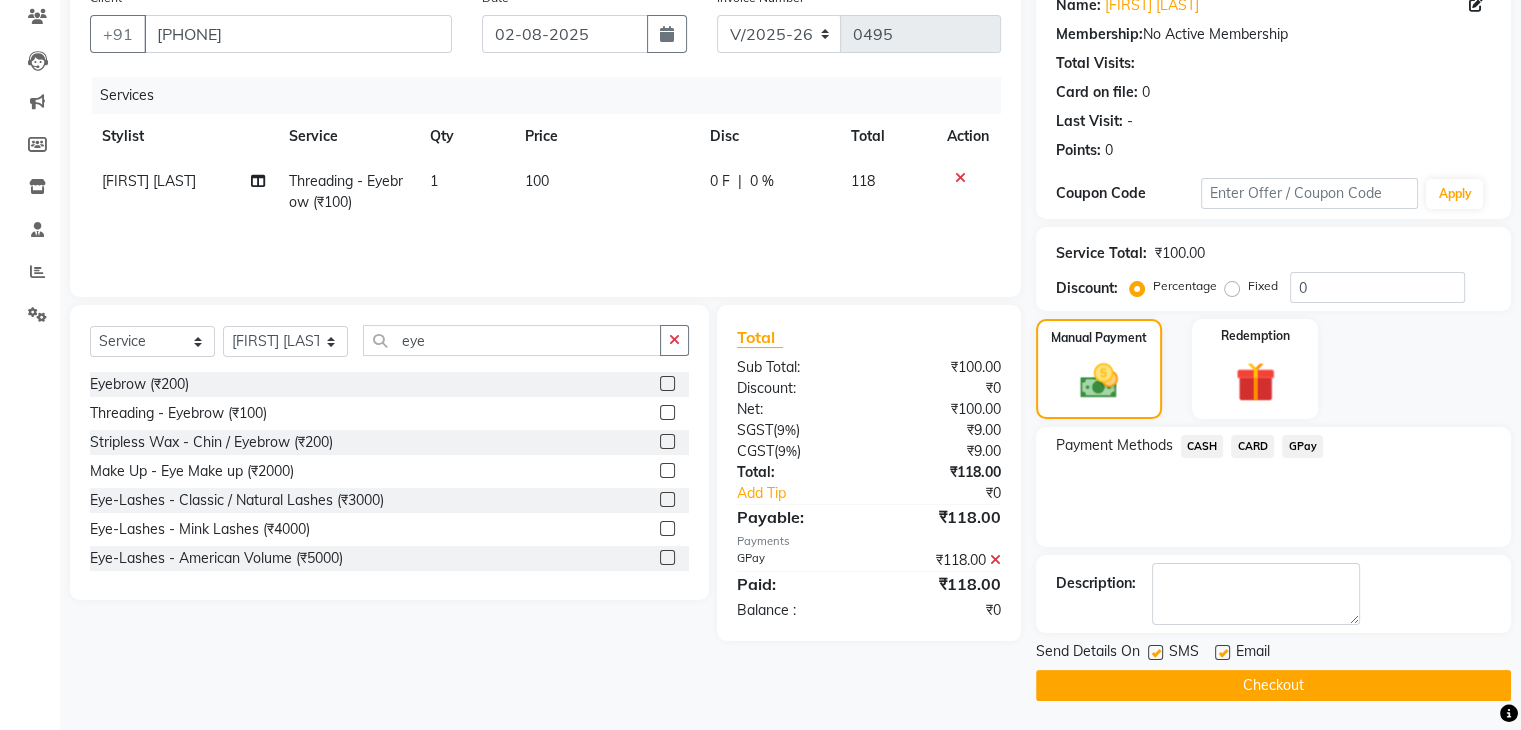 click on "Checkout" 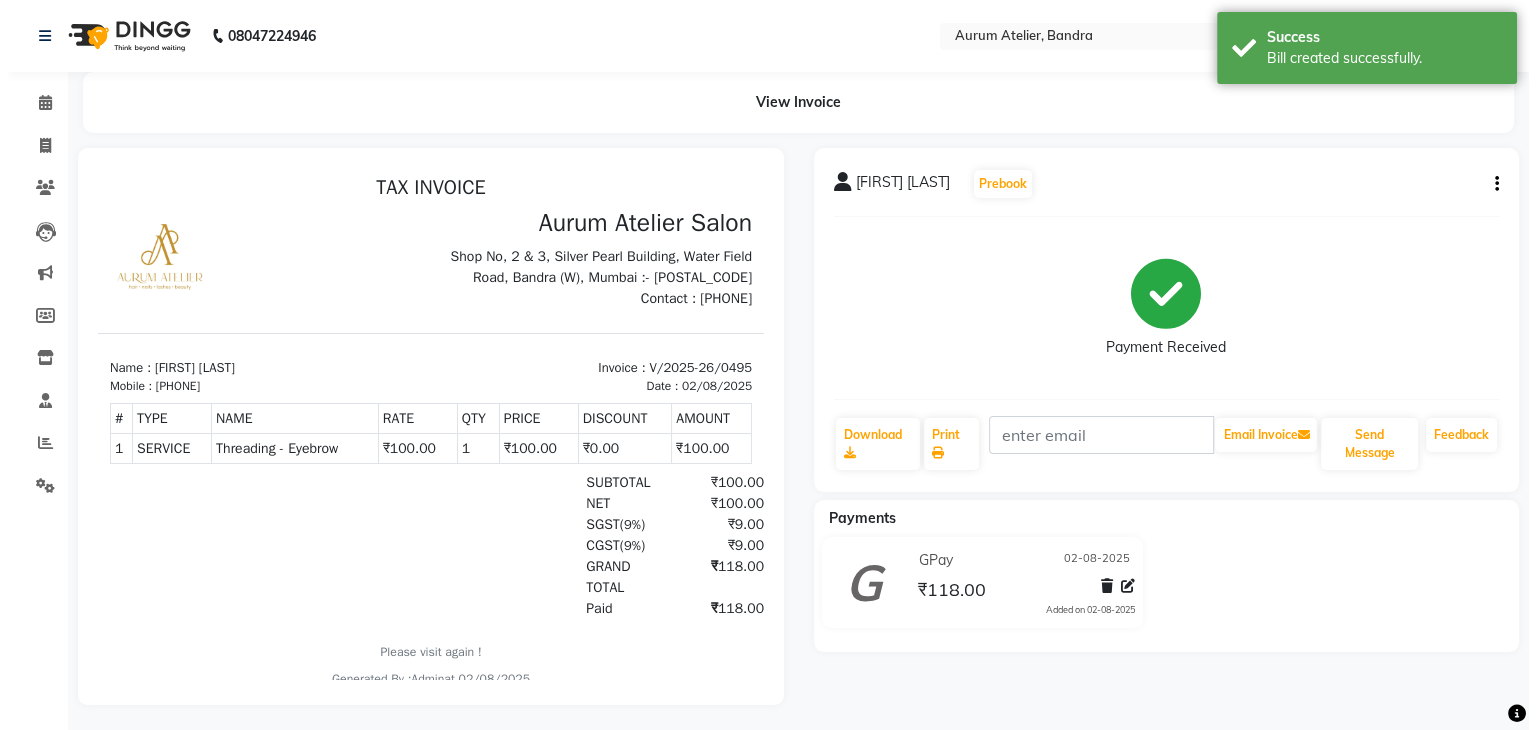 scroll, scrollTop: 0, scrollLeft: 0, axis: both 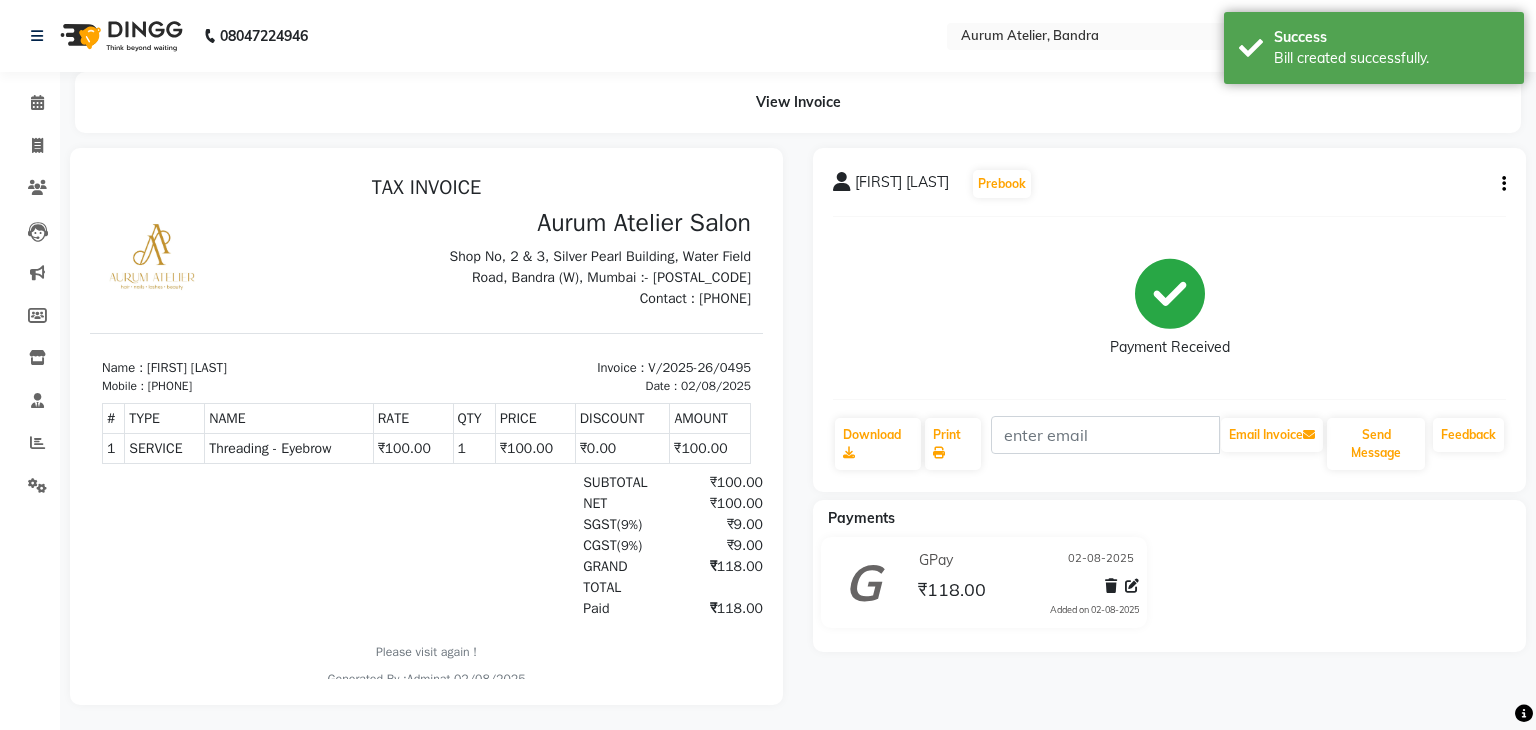 select on "service" 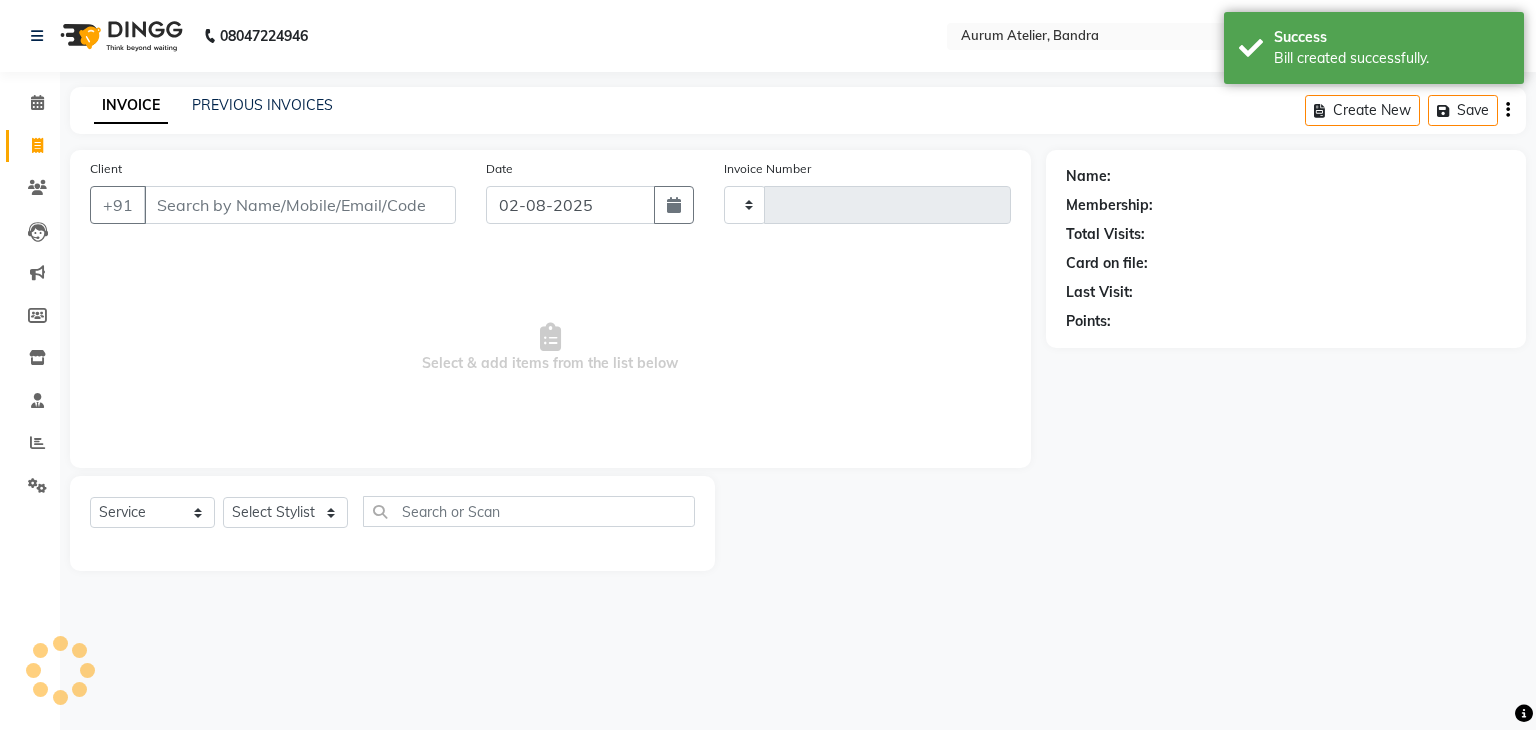 type on "0496" 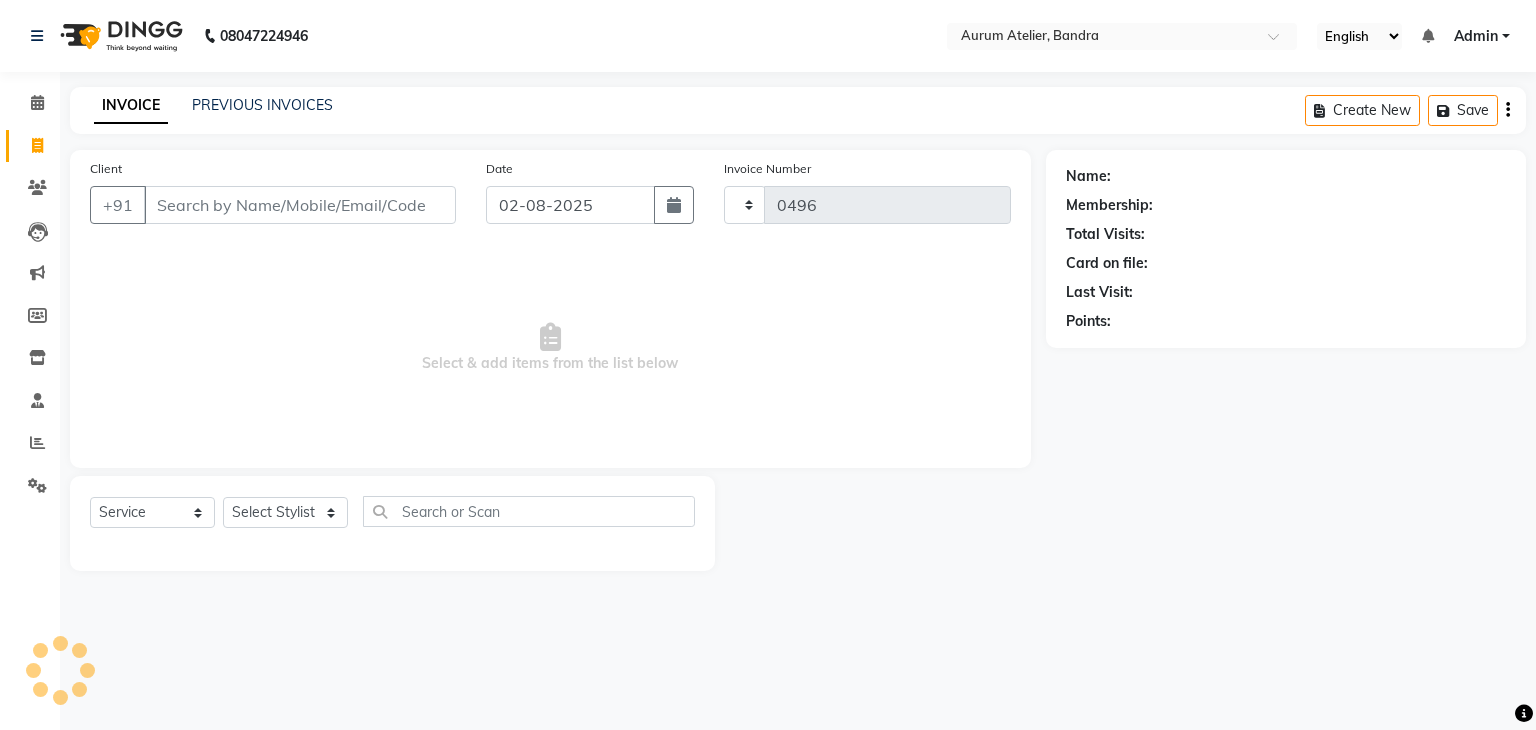 select on "7410" 